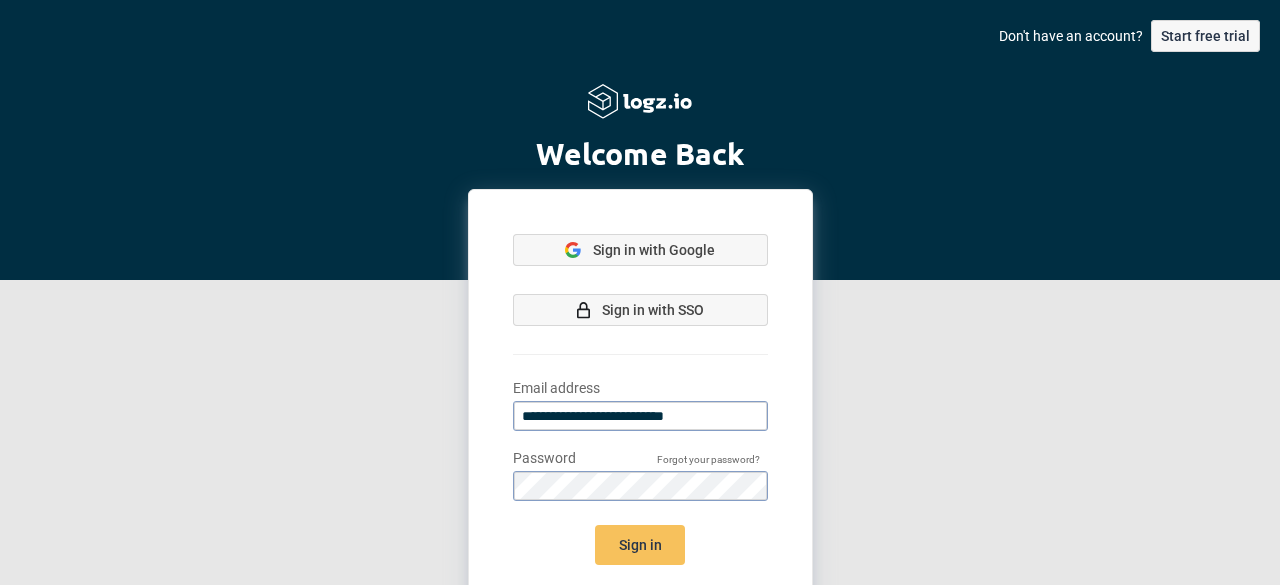 click on "Sign in" at bounding box center [640, 545] 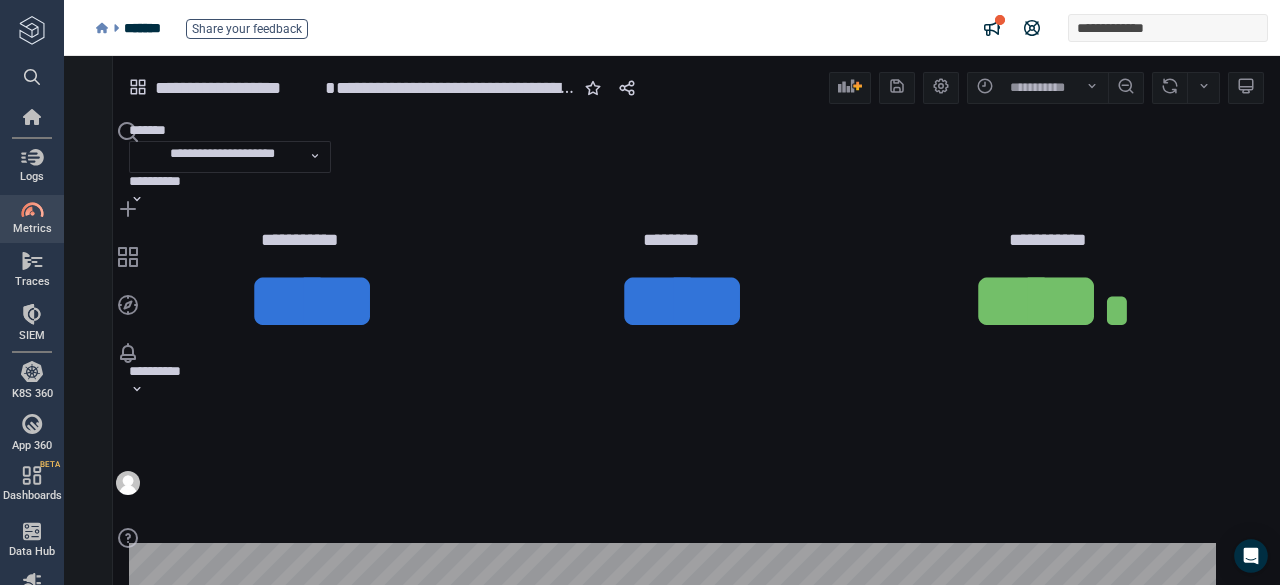 scroll, scrollTop: 0, scrollLeft: 0, axis: both 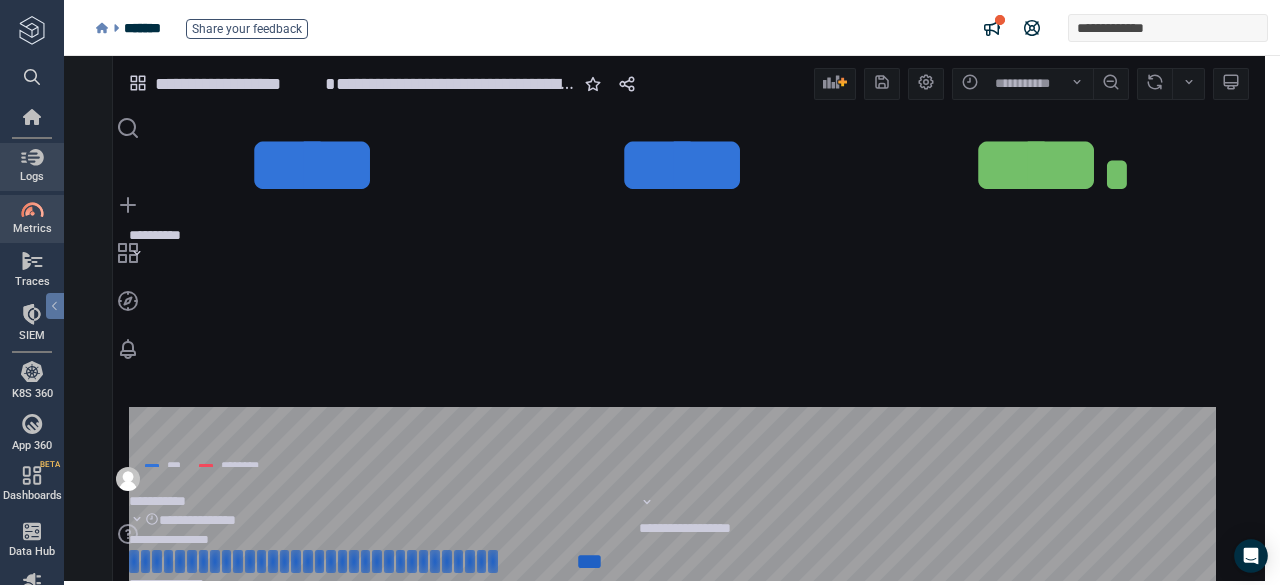 click on "Logs" at bounding box center [32, 167] 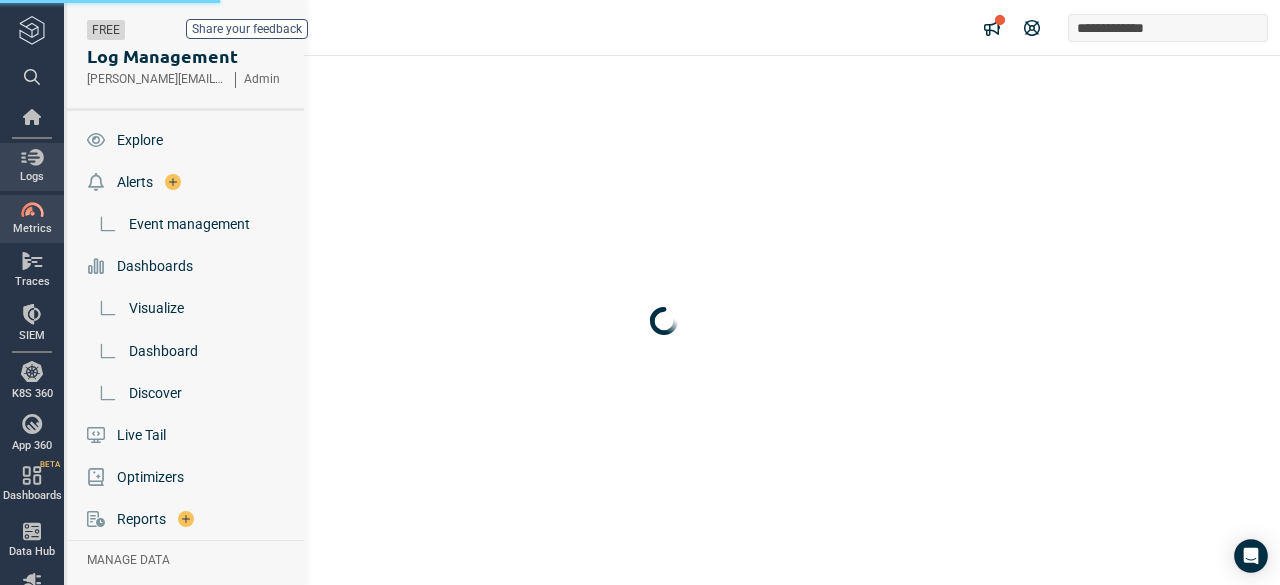 scroll, scrollTop: 0, scrollLeft: 0, axis: both 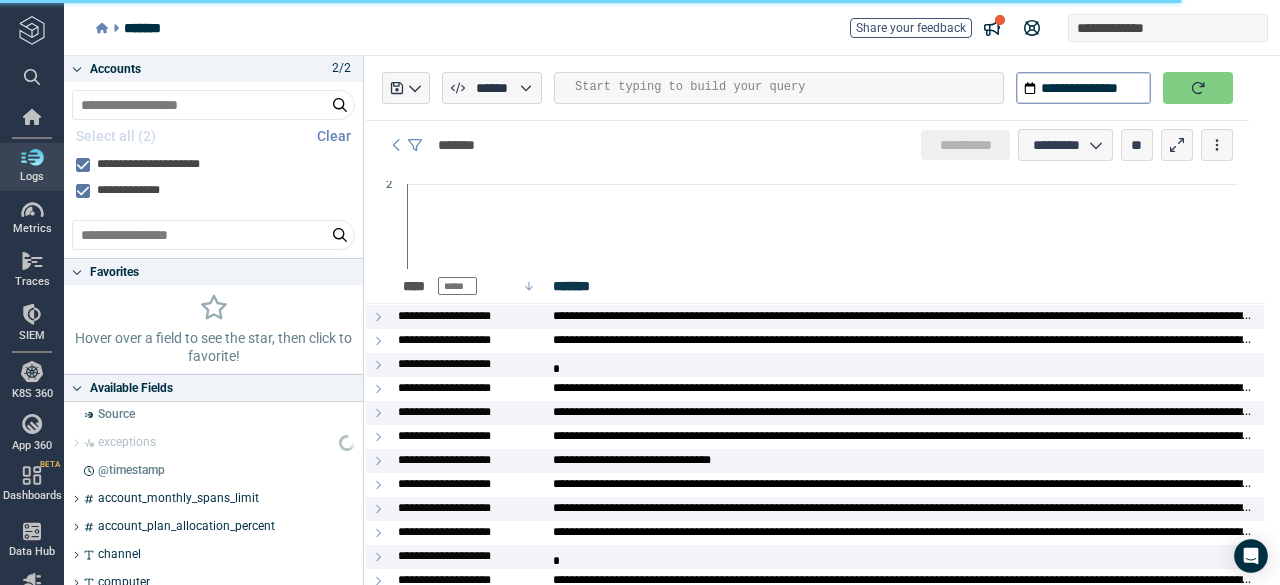 type on "*" 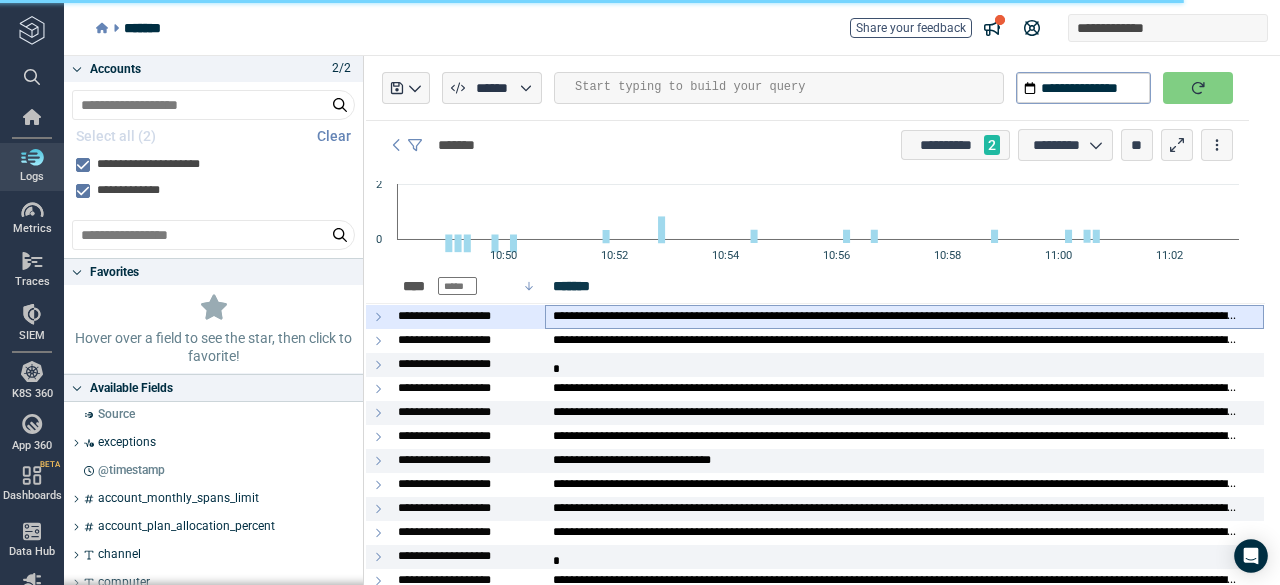 scroll, scrollTop: 8, scrollLeft: 0, axis: vertical 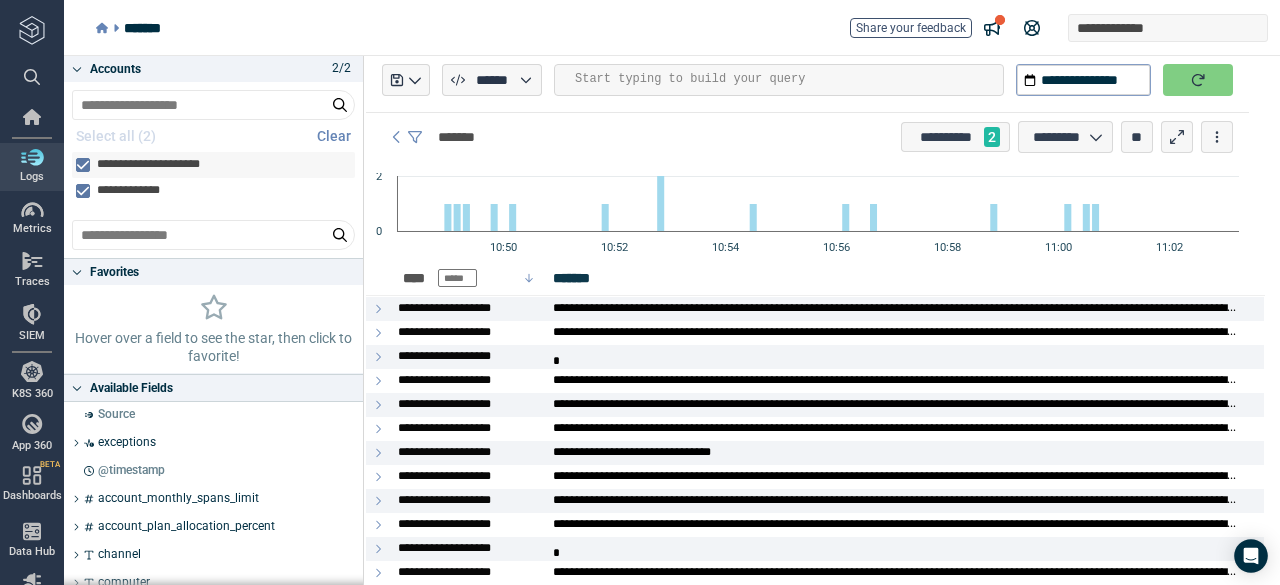 drag, startPoint x: 381, startPoint y: 178, endPoint x: 338, endPoint y: 168, distance: 44.14748 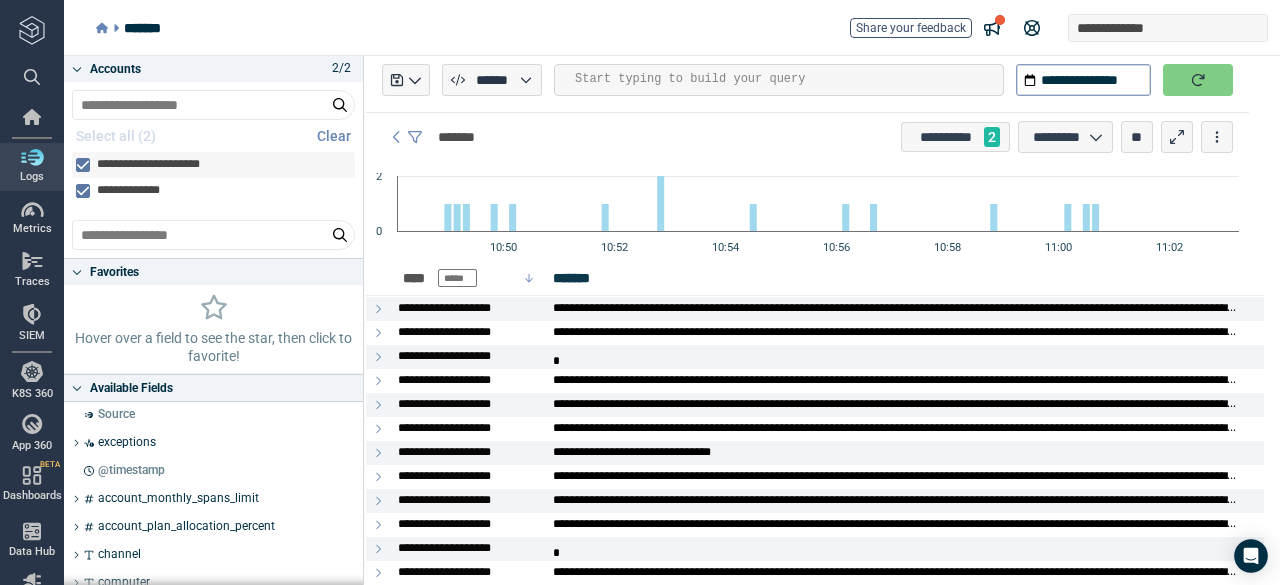 click on "**********" at bounding box center [664, 320] 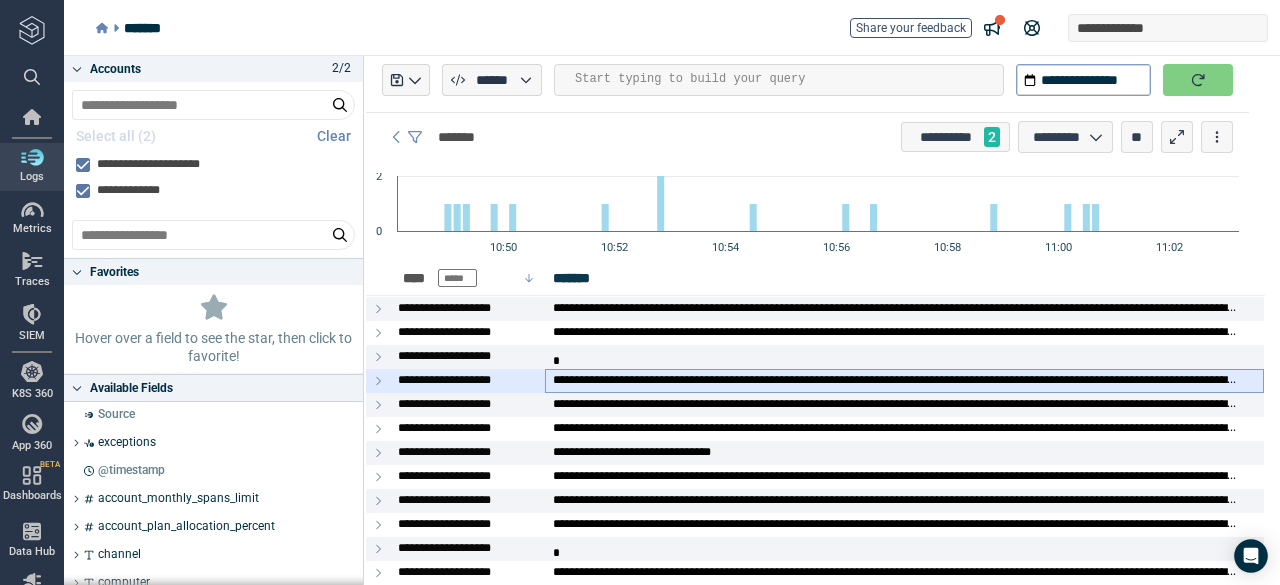 click at bounding box center (896, 381) 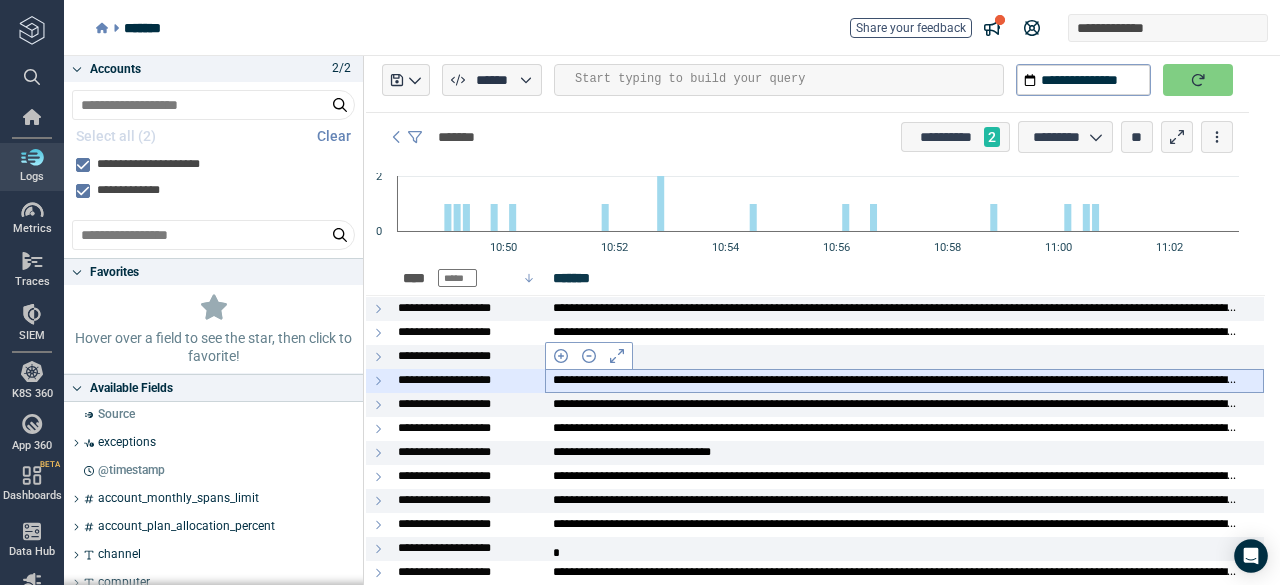 click at bounding box center (896, 381) 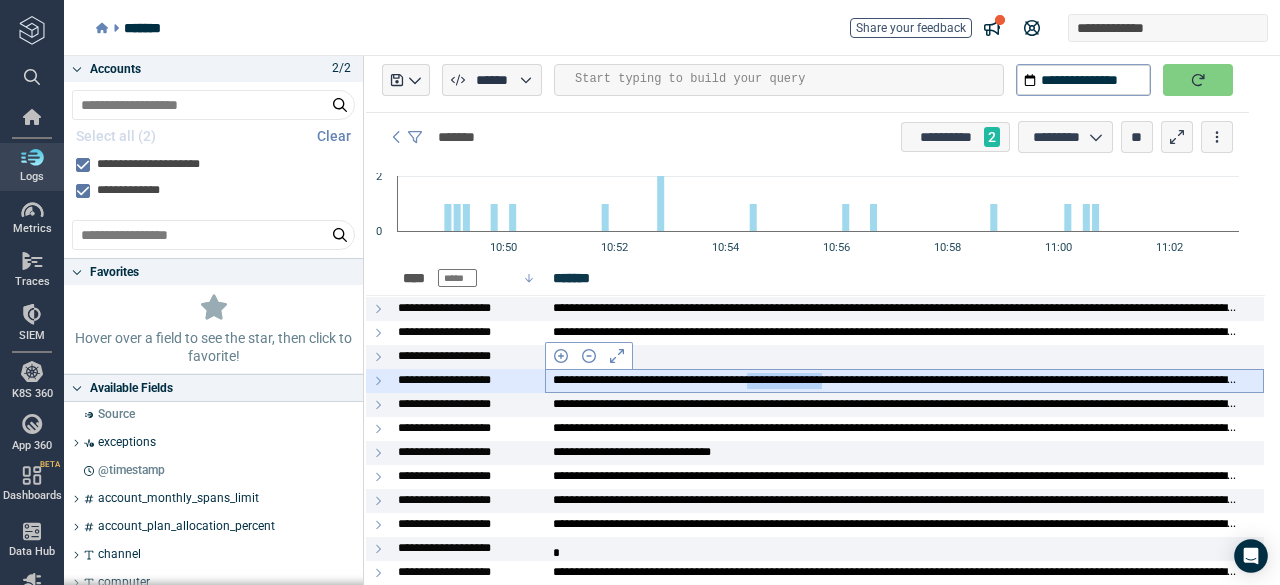 click at bounding box center (896, 381) 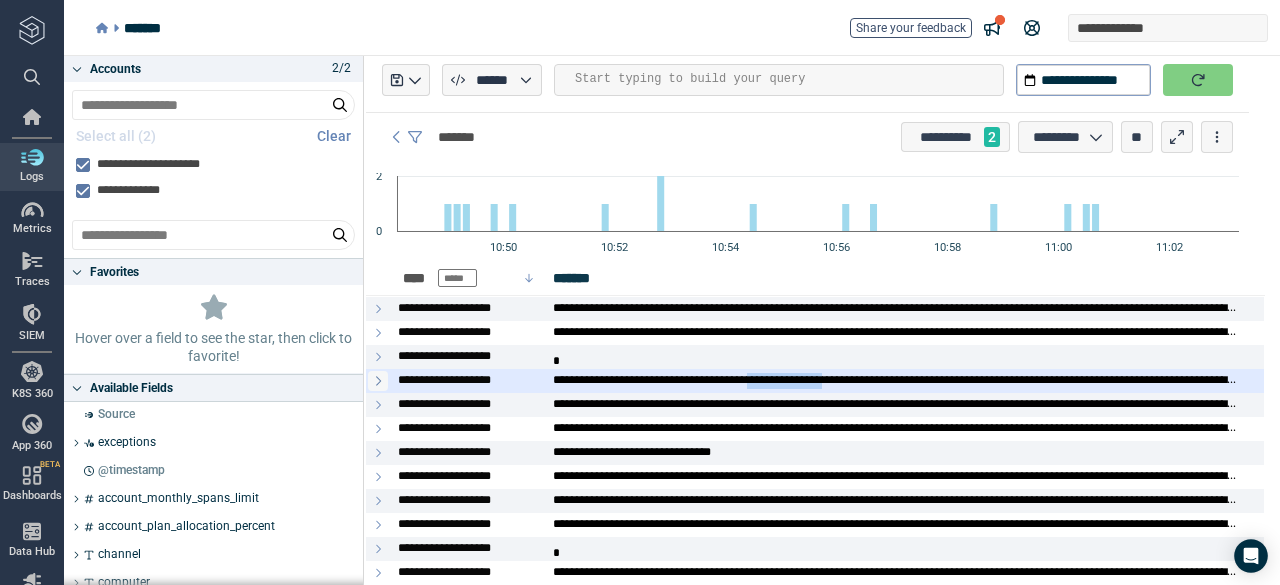 click 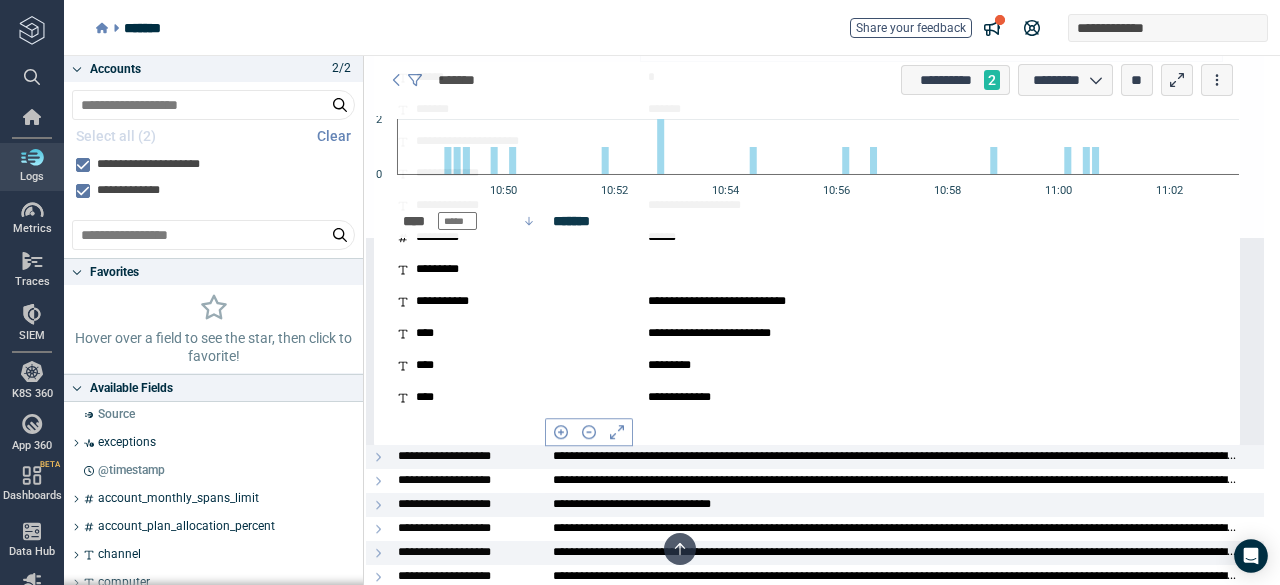 scroll, scrollTop: 1860, scrollLeft: 0, axis: vertical 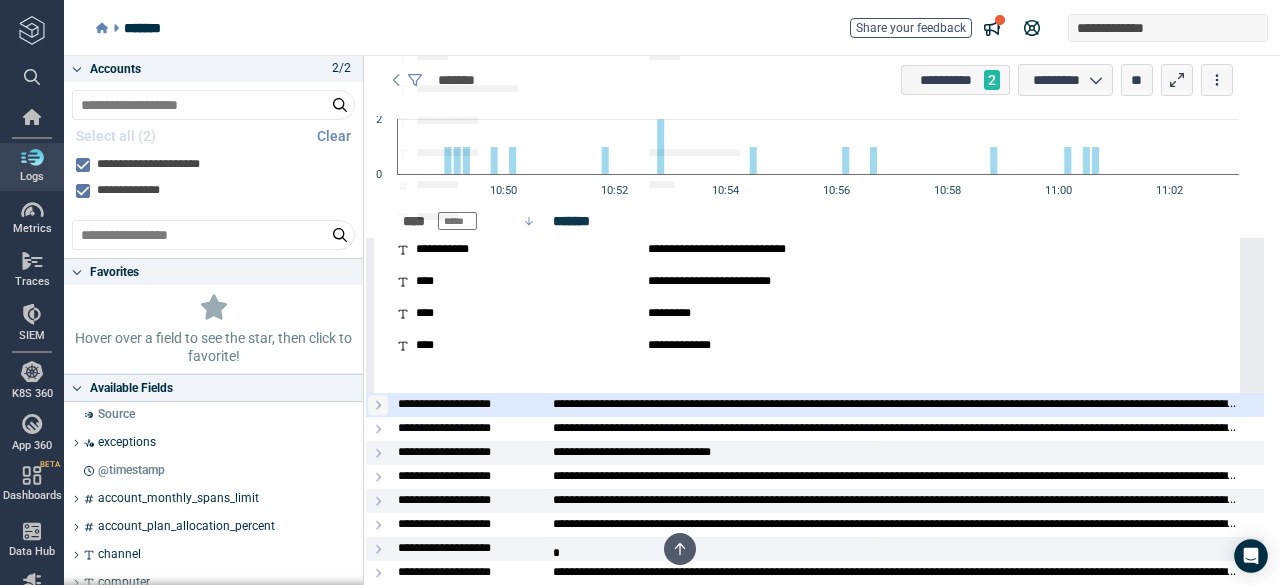click 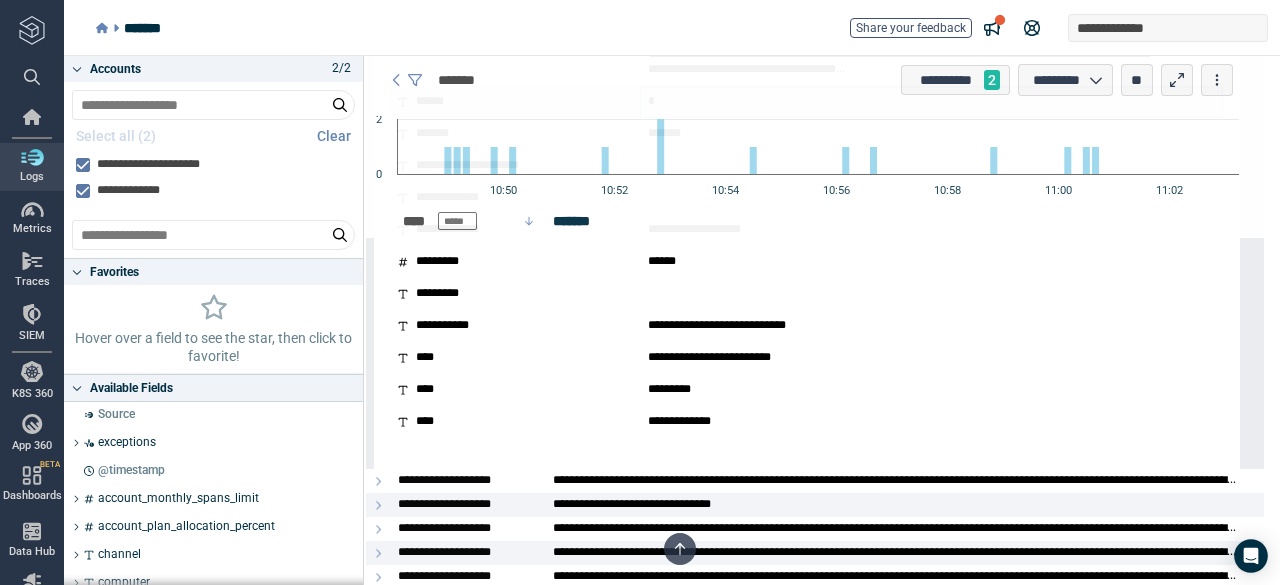 scroll, scrollTop: 3712, scrollLeft: 0, axis: vertical 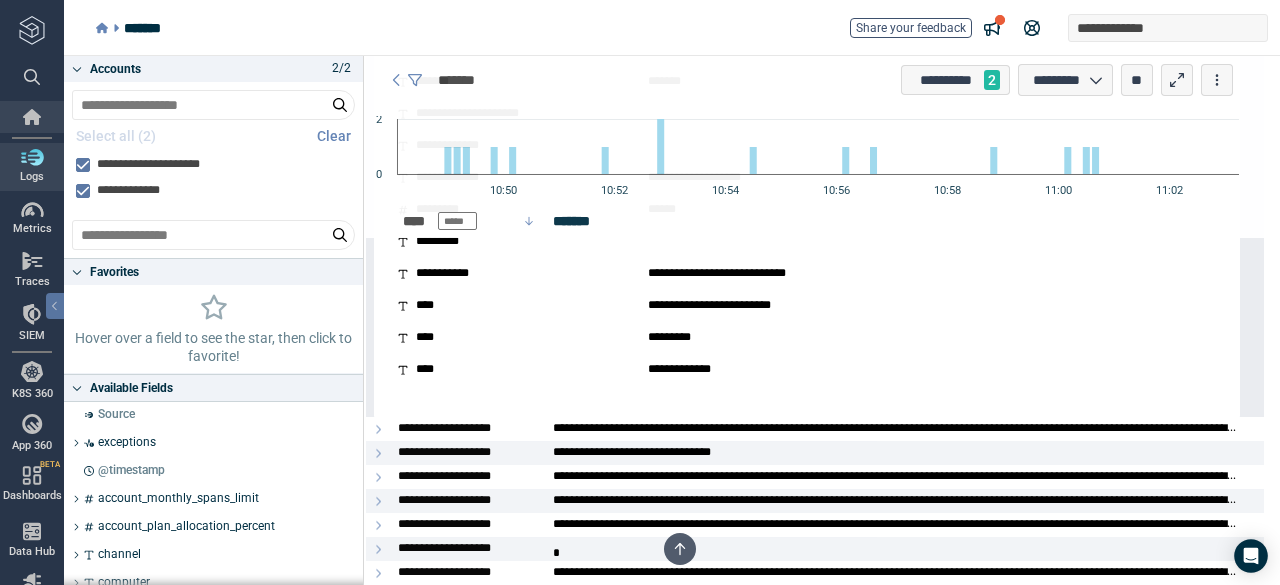 click at bounding box center (32, 117) 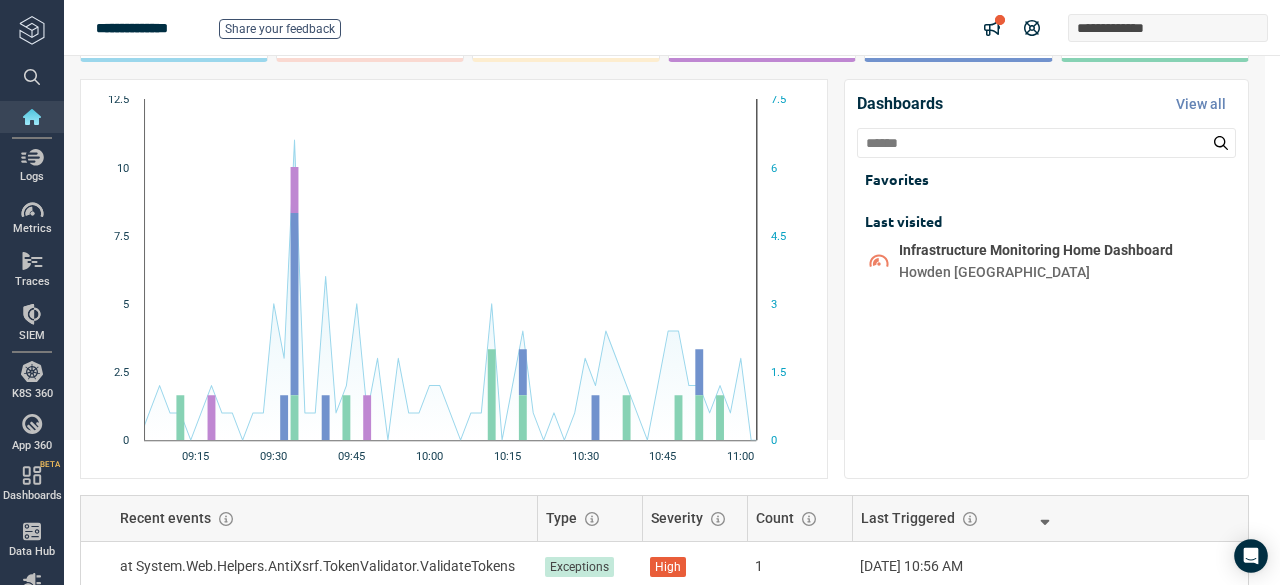 scroll, scrollTop: 100, scrollLeft: 0, axis: vertical 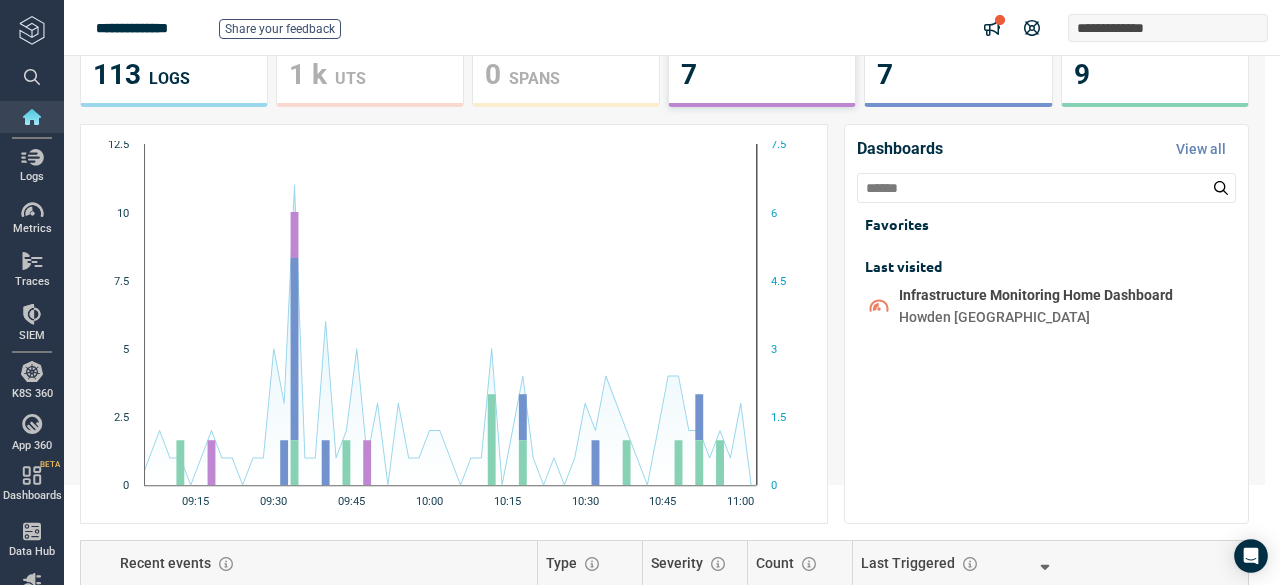 click on "Alerts 7" at bounding box center [762, 65] 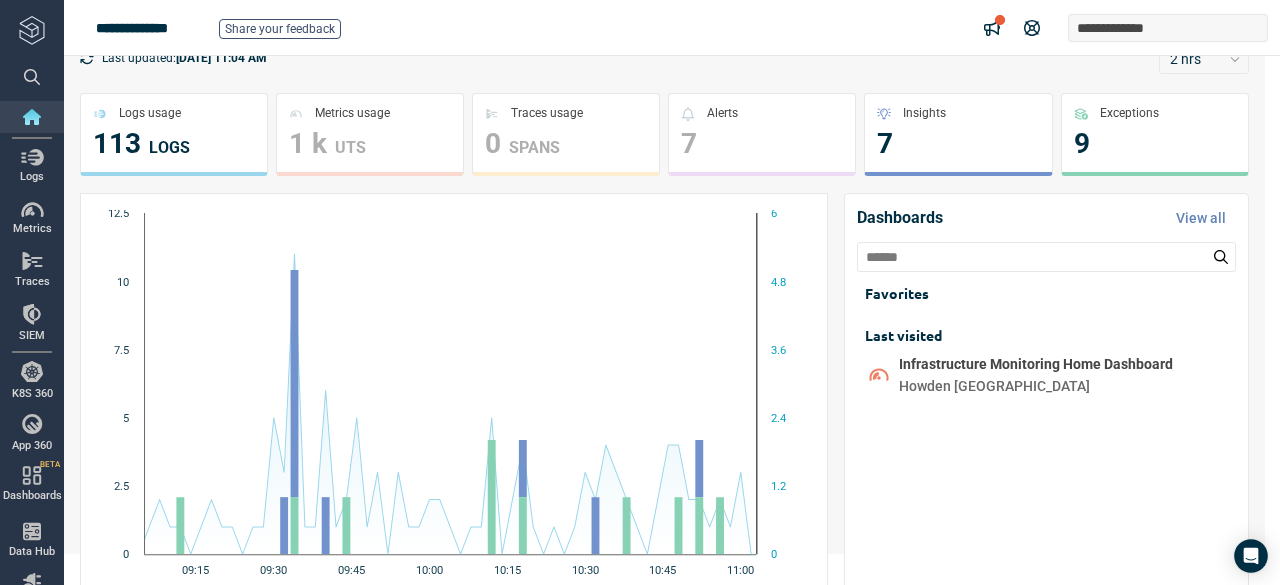 scroll, scrollTop: 0, scrollLeft: 0, axis: both 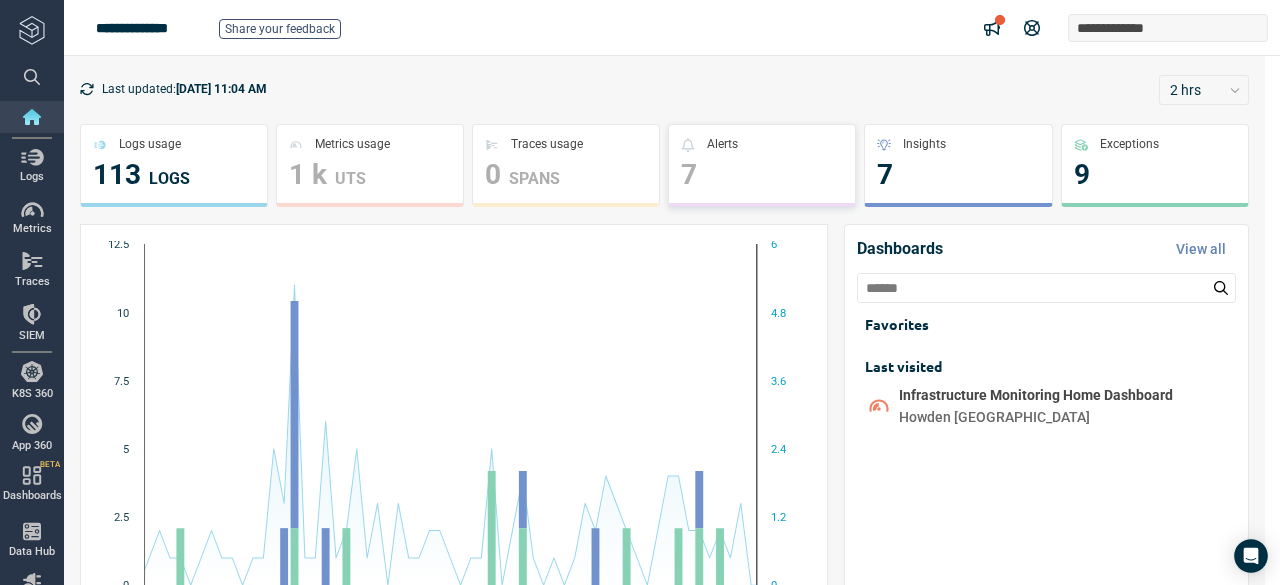 click on "Alerts" at bounding box center [762, 145] 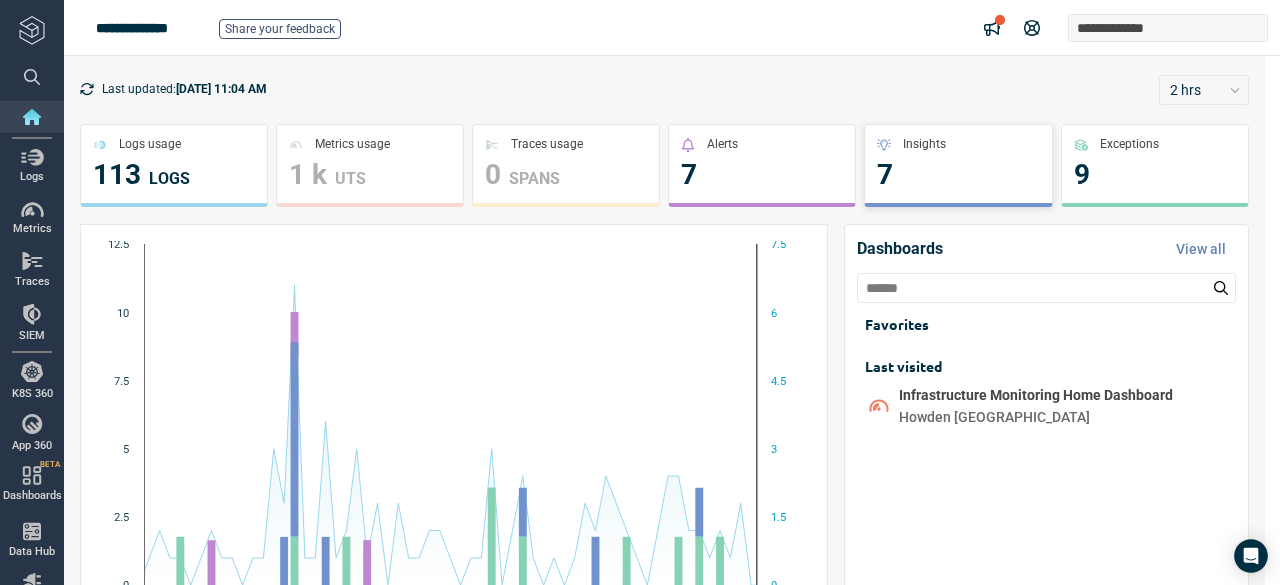 click on "7" at bounding box center [958, 175] 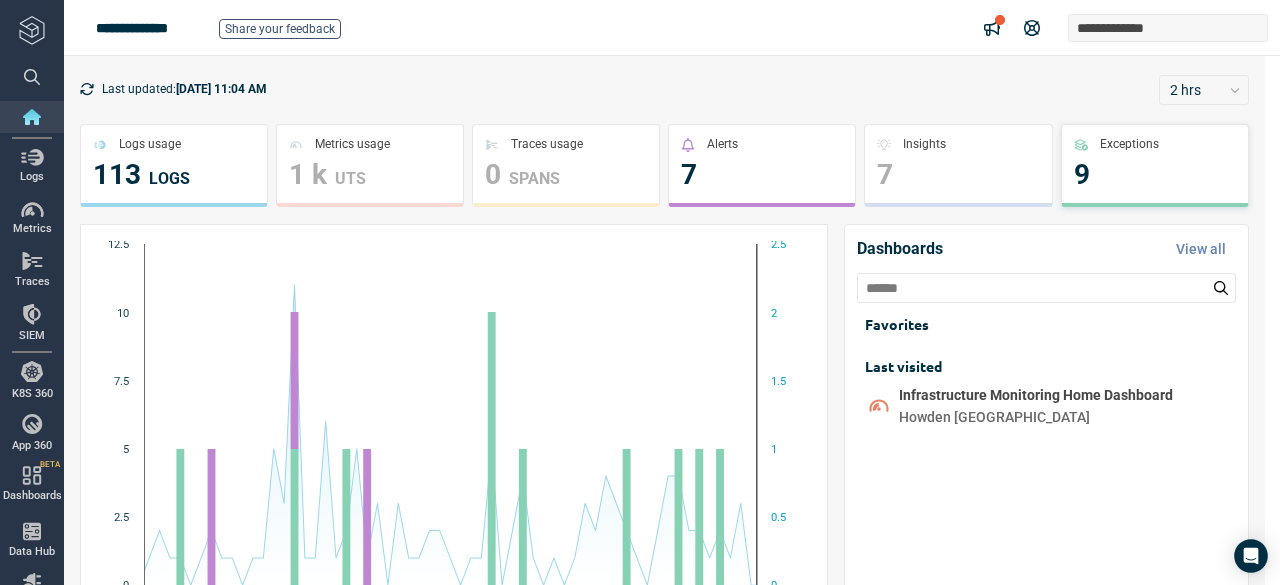 click on "9" at bounding box center (1155, 175) 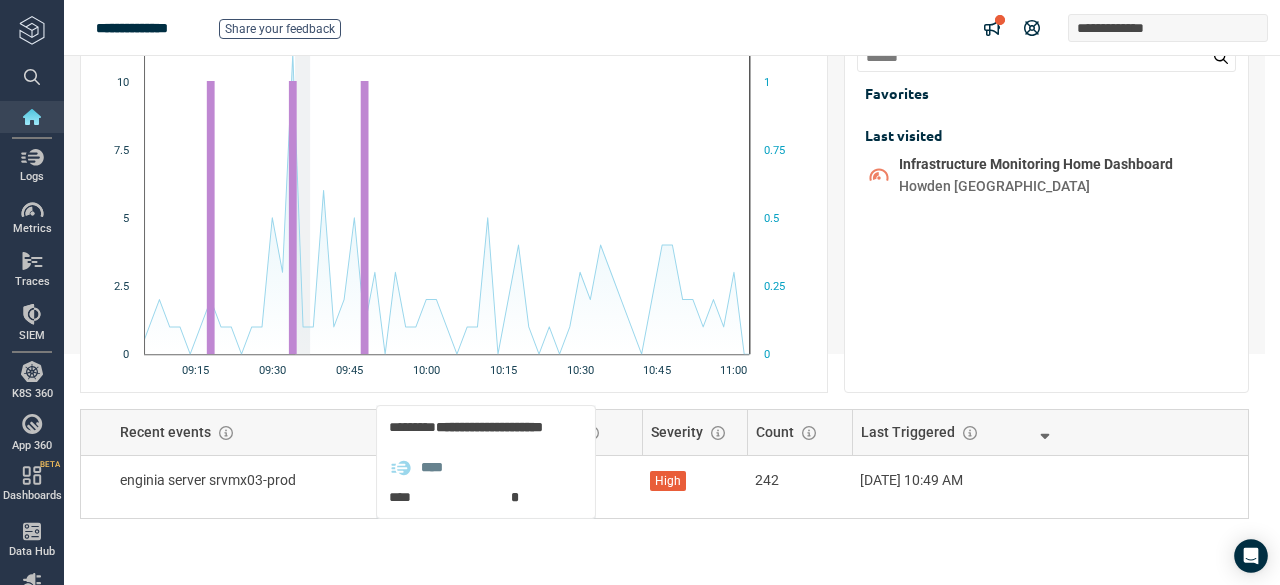 scroll, scrollTop: 200, scrollLeft: 0, axis: vertical 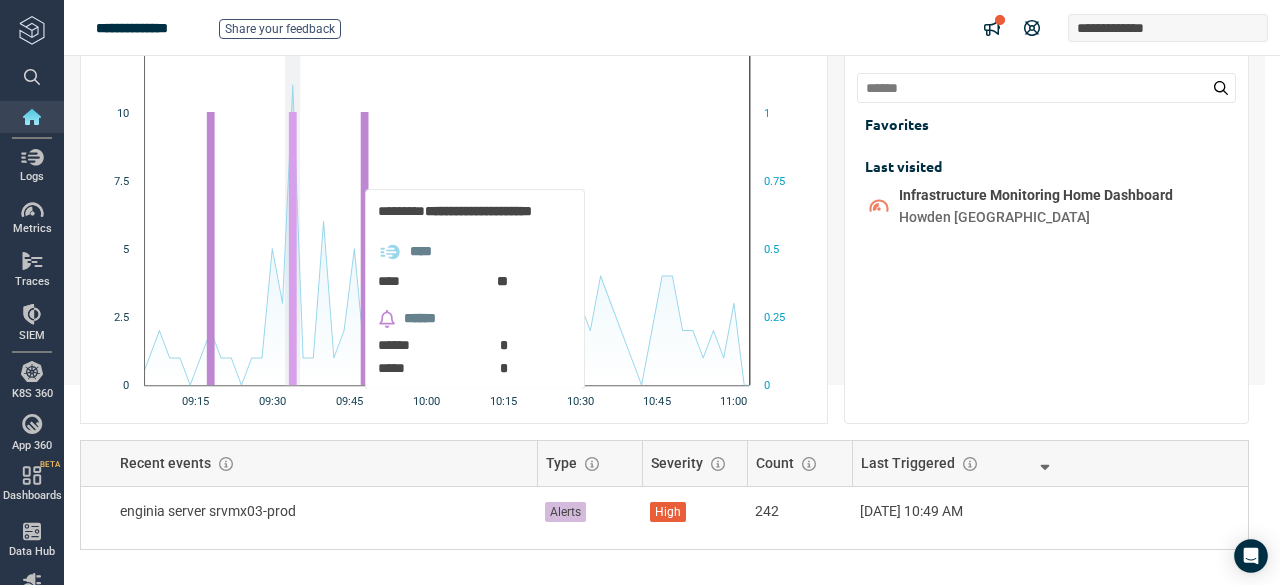 click 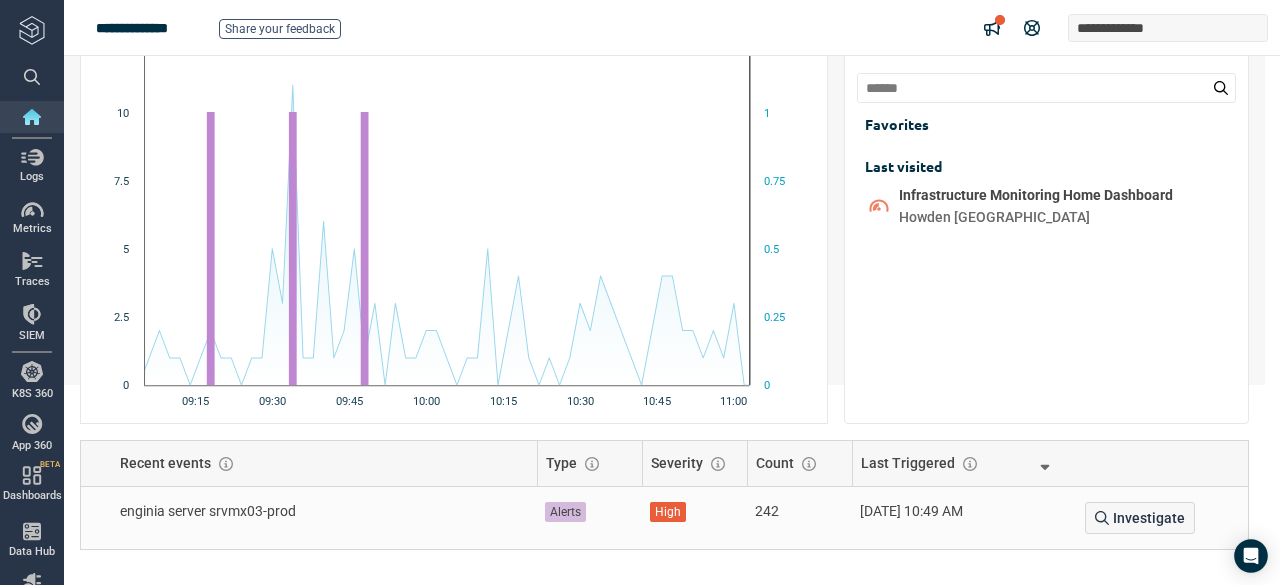 click on "242" at bounding box center [767, 511] 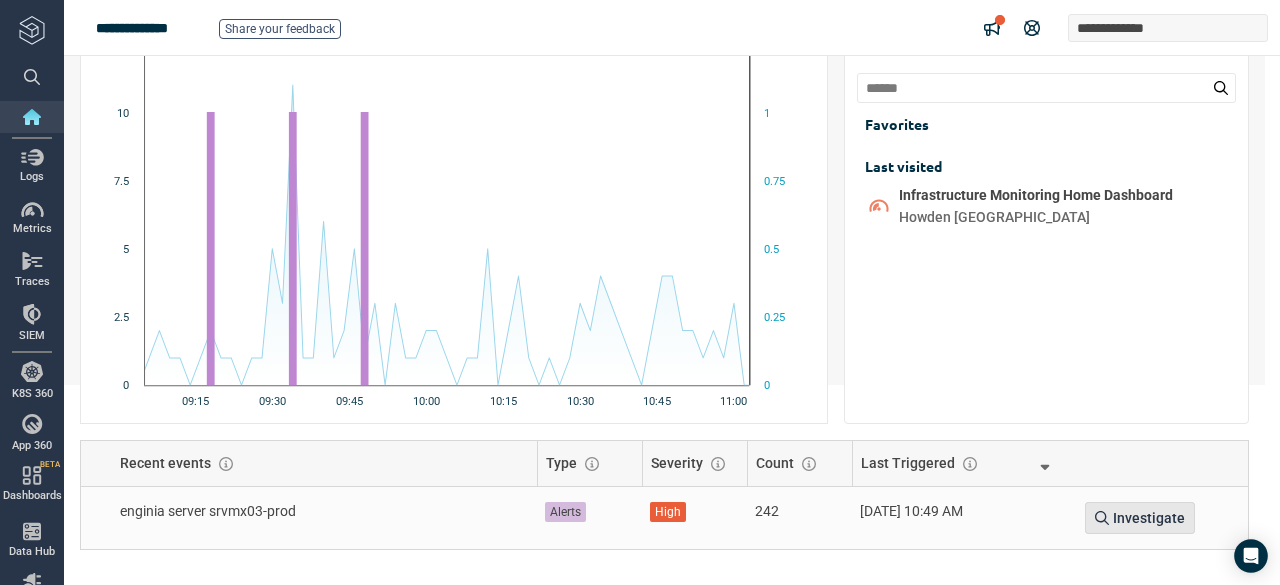 click on "Investigate" at bounding box center (1149, 518) 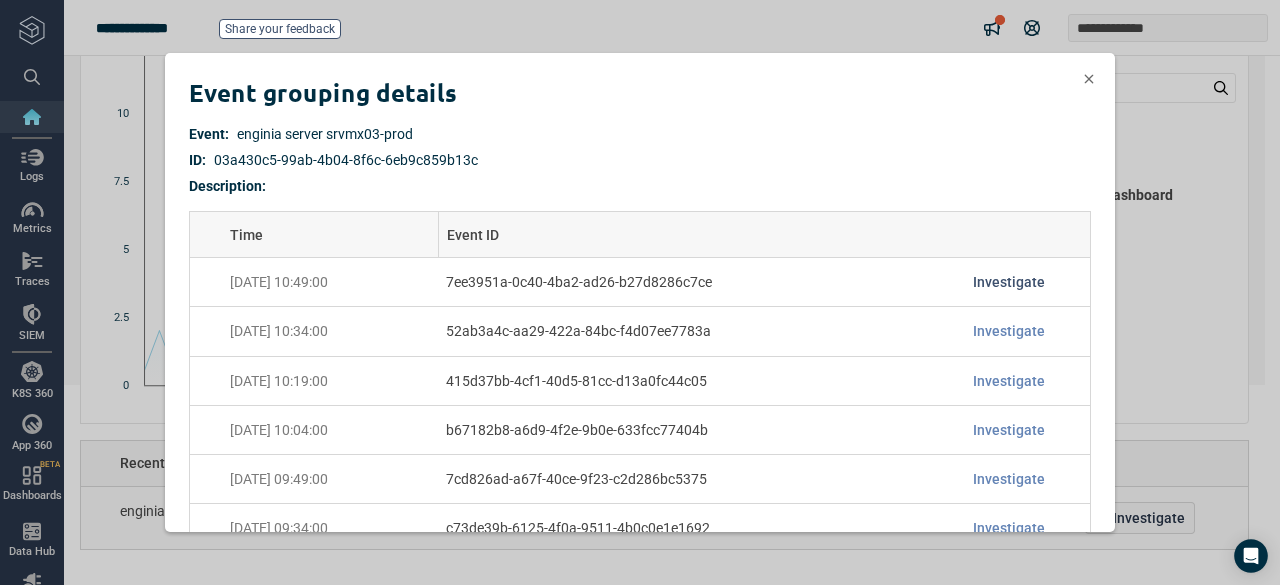 click on "Investigate" at bounding box center (1009, 282) 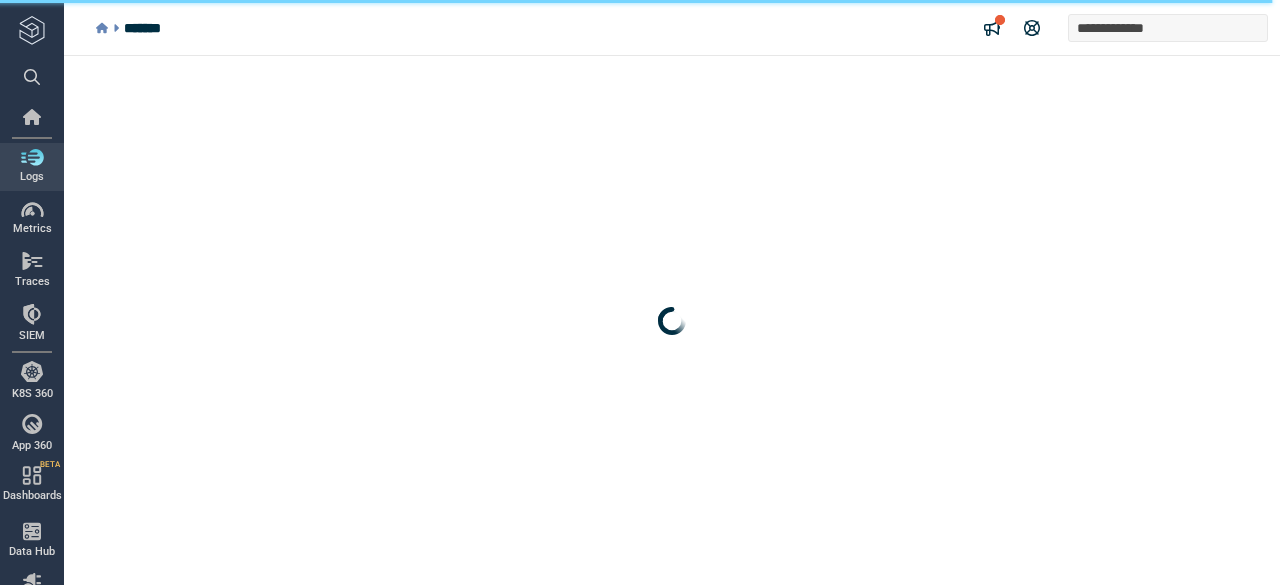 scroll, scrollTop: 0, scrollLeft: 0, axis: both 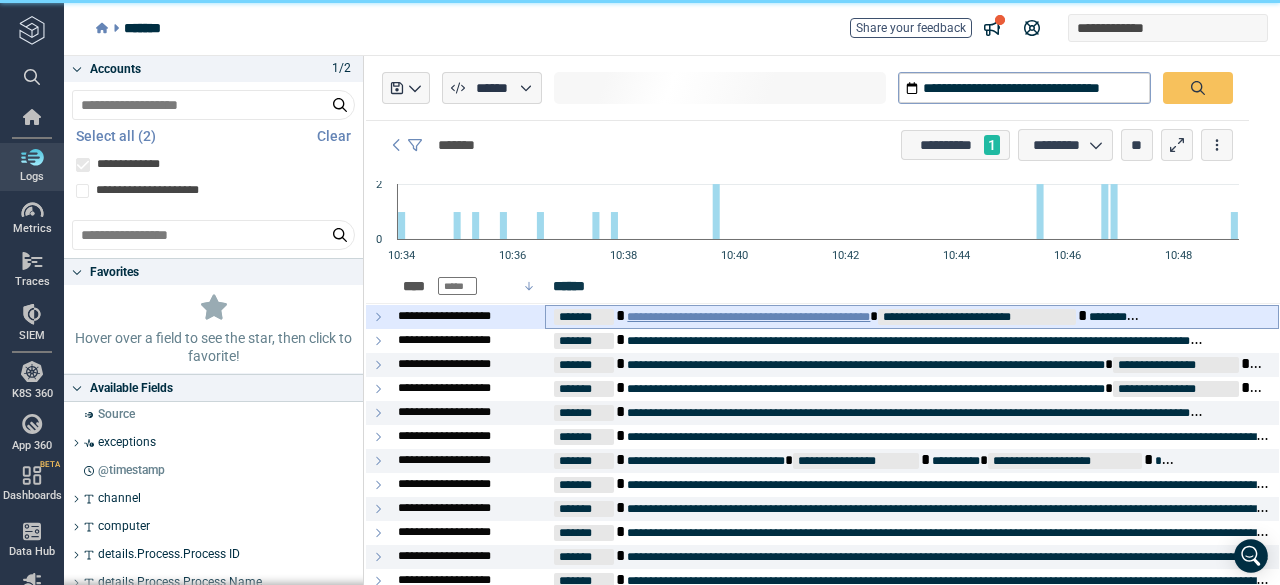 click on "**********" at bounding box center (748, 317) 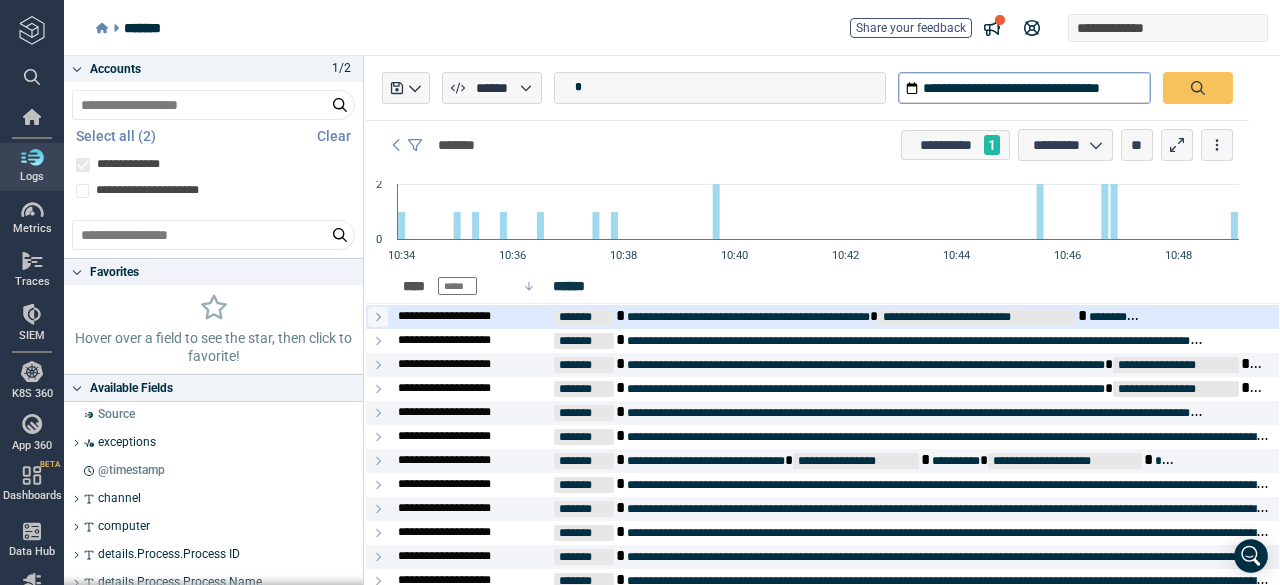 click at bounding box center [378, 317] 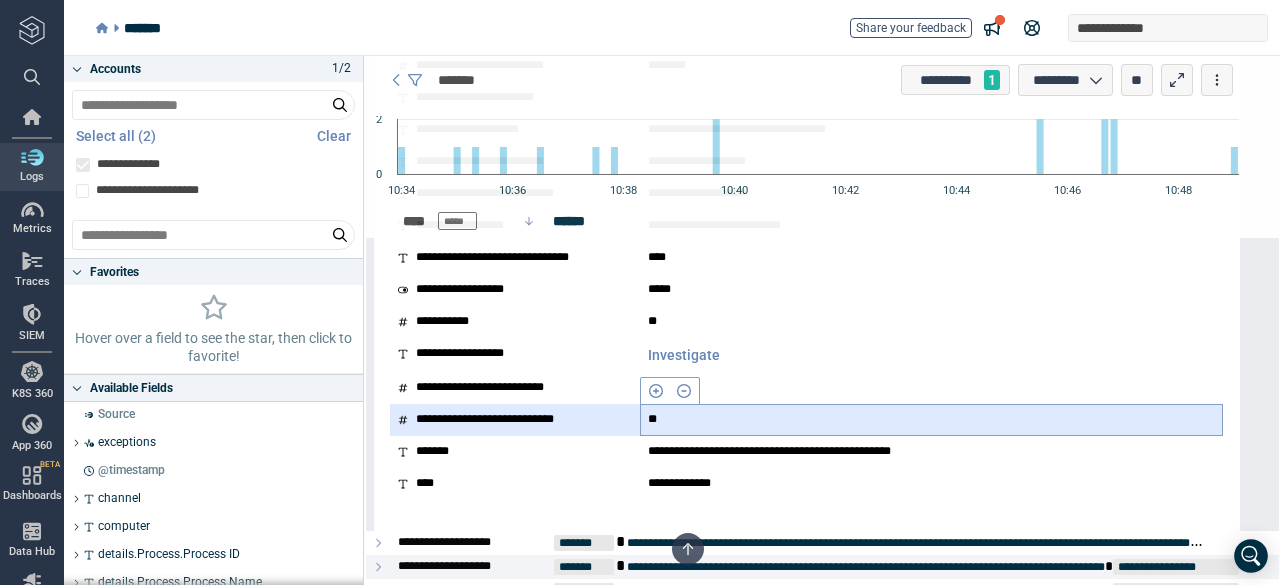 scroll, scrollTop: 600, scrollLeft: 0, axis: vertical 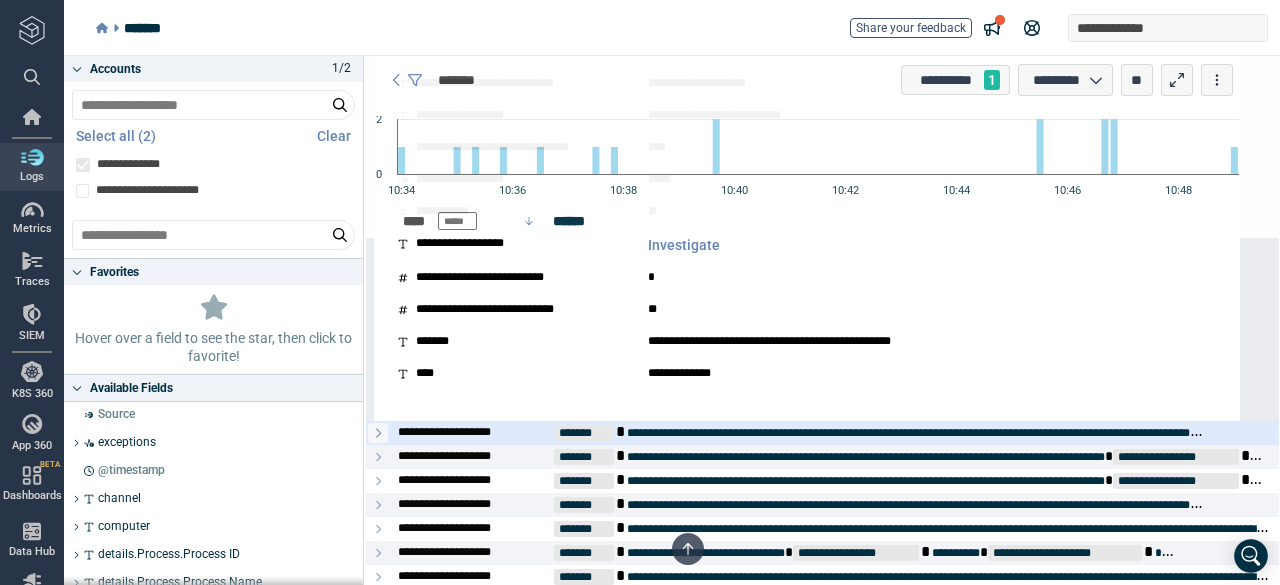 click 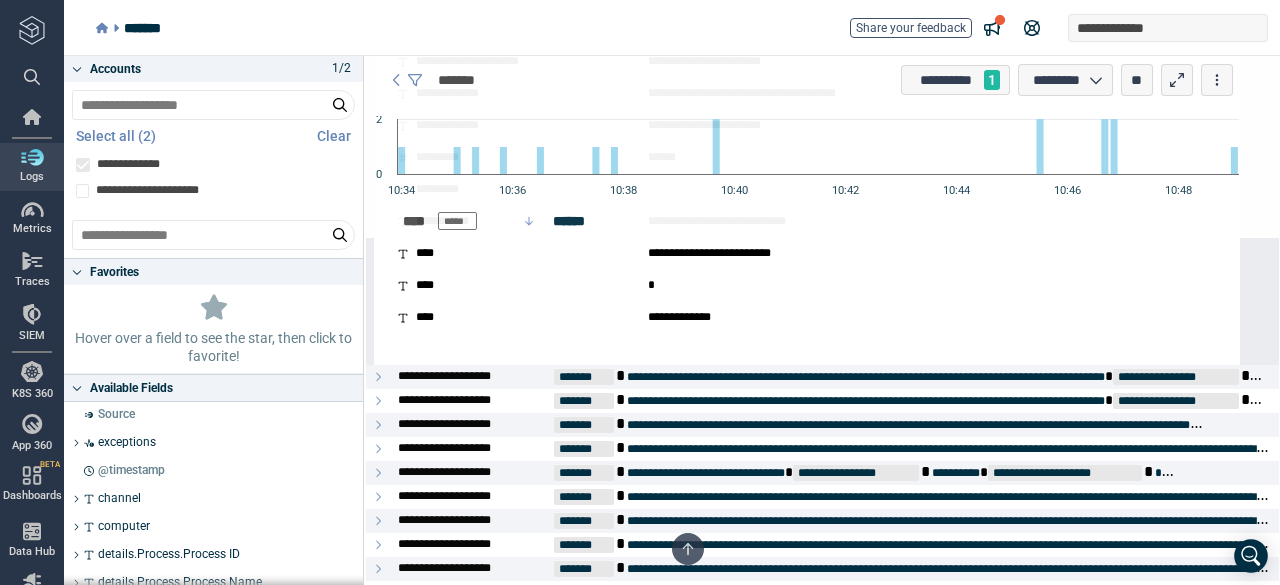 scroll, scrollTop: 1900, scrollLeft: 0, axis: vertical 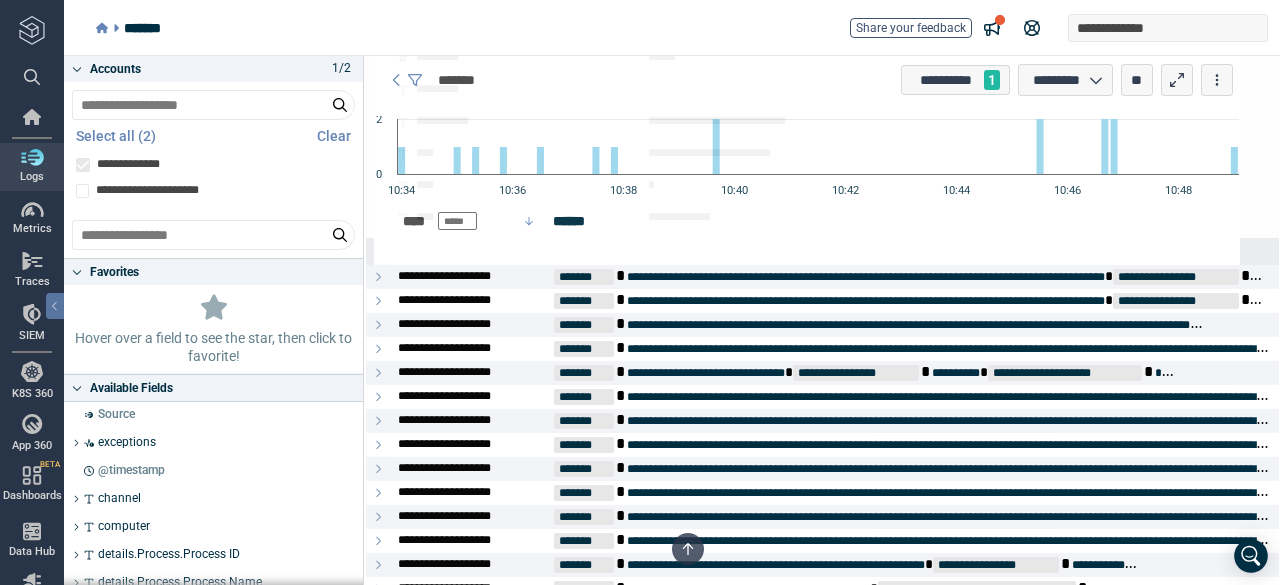 click at bounding box center (32, 157) 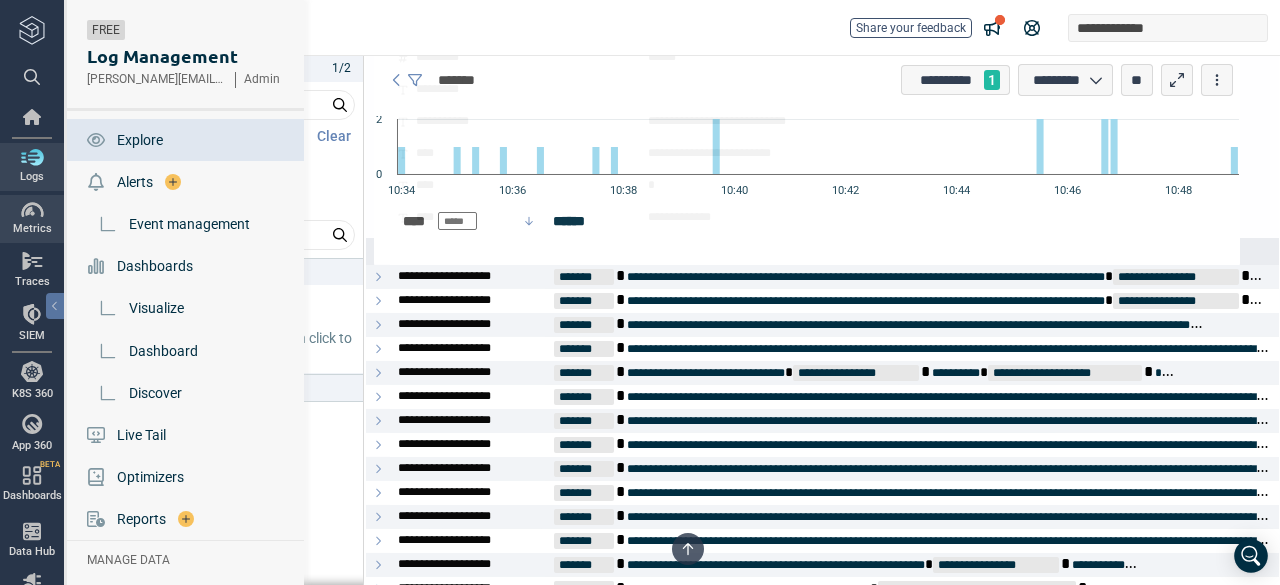 click at bounding box center [32, 210] 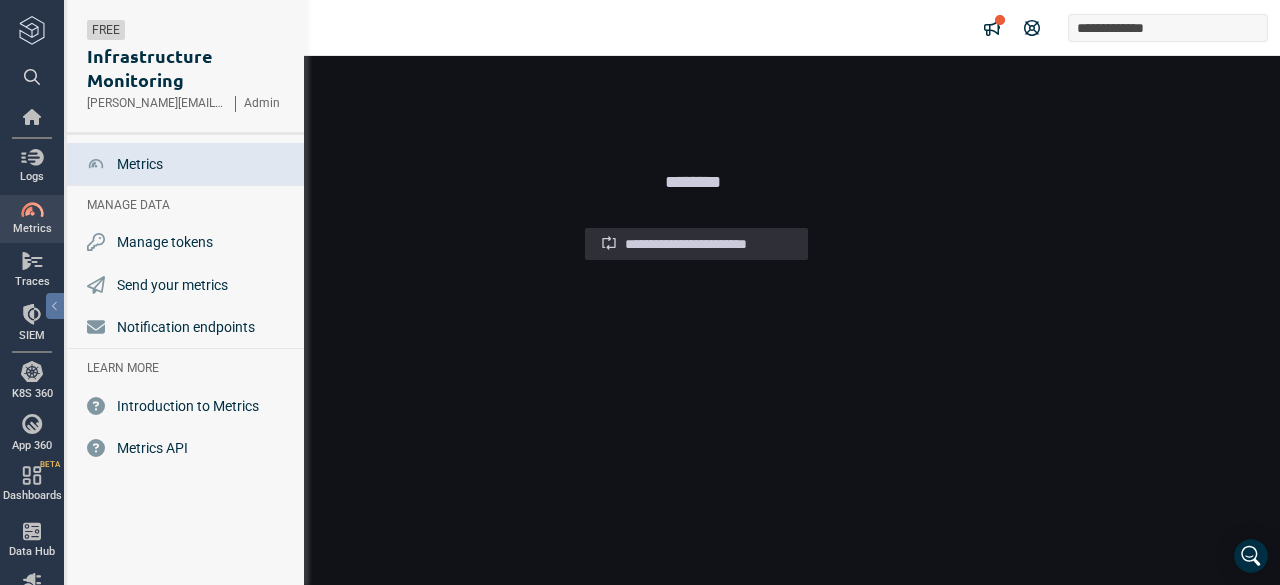 scroll, scrollTop: 0, scrollLeft: 0, axis: both 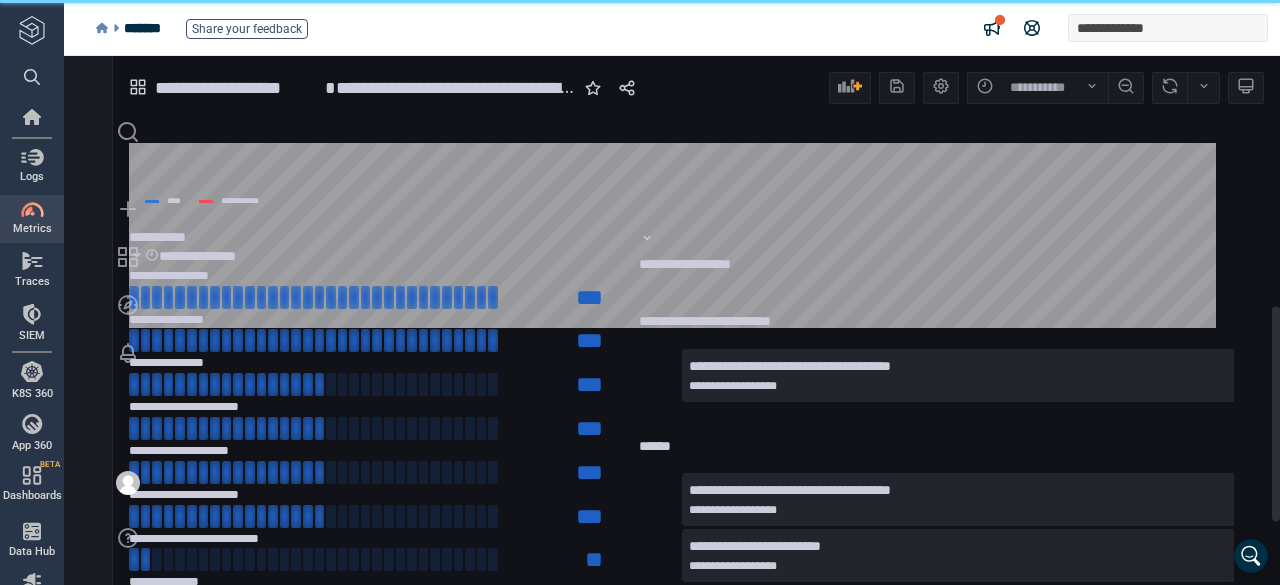 click at bounding box center (250, 297) 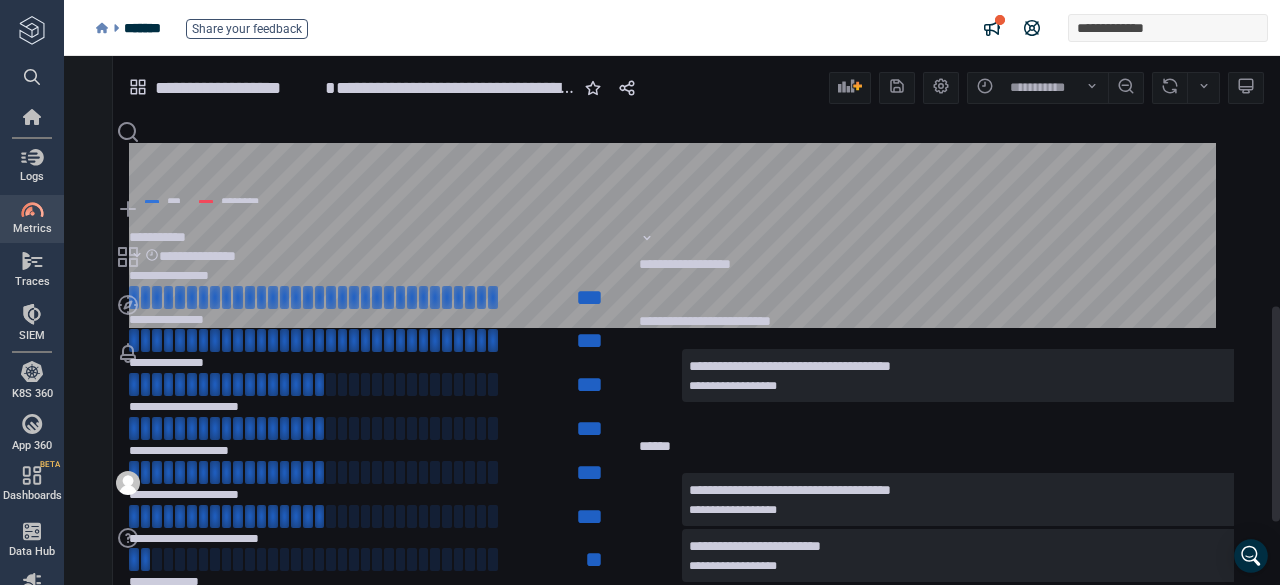 click on "**********" at bounding box center [940, 361] 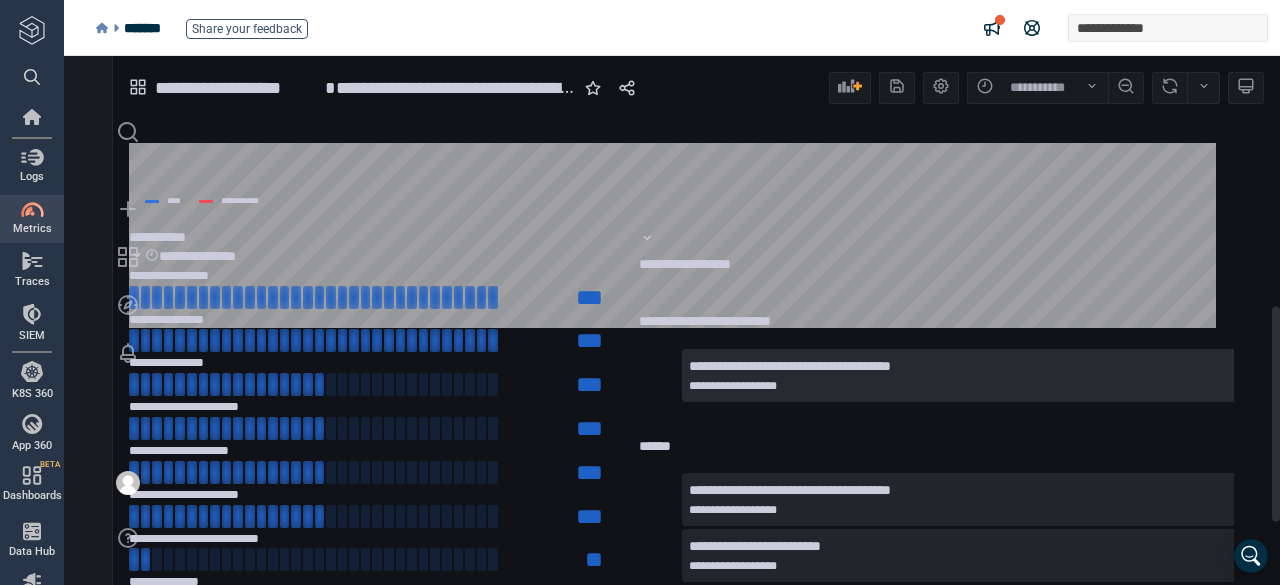 click on "**********" at bounding box center [790, 366] 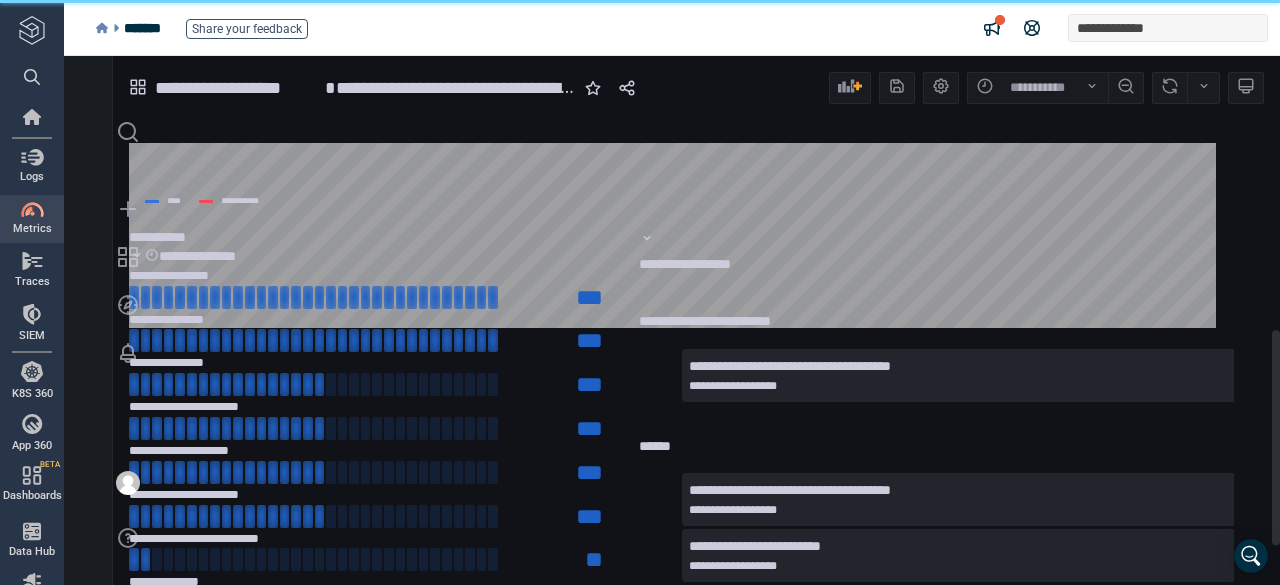 scroll, scrollTop: 532, scrollLeft: 0, axis: vertical 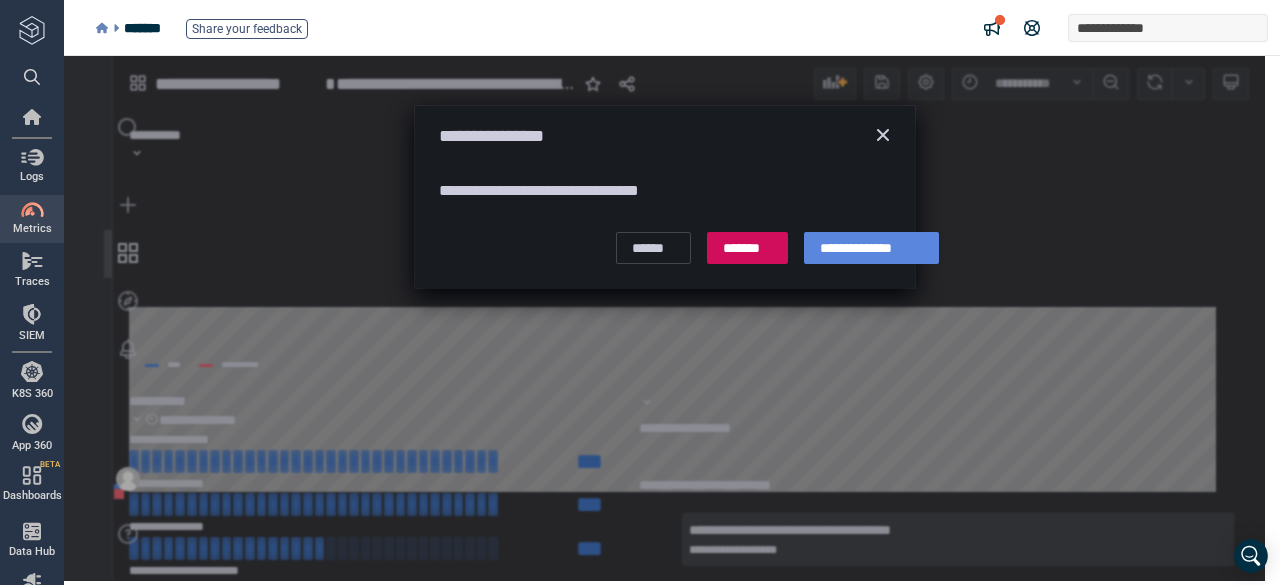 click on "**********" at bounding box center (871, 248) 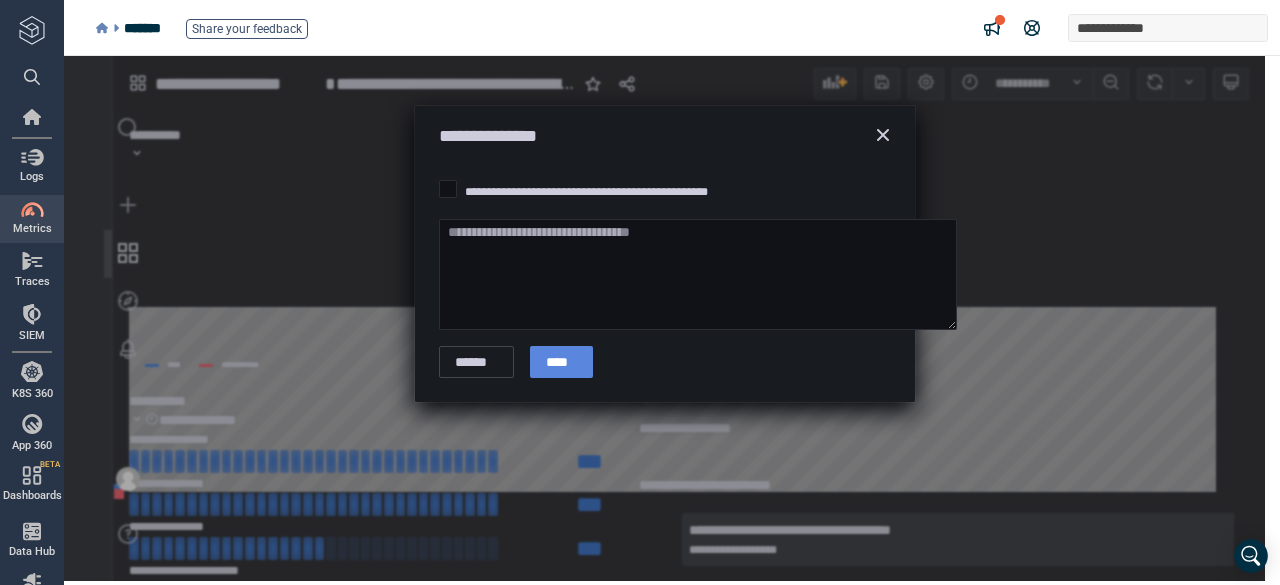 click on "****" at bounding box center [561, 362] 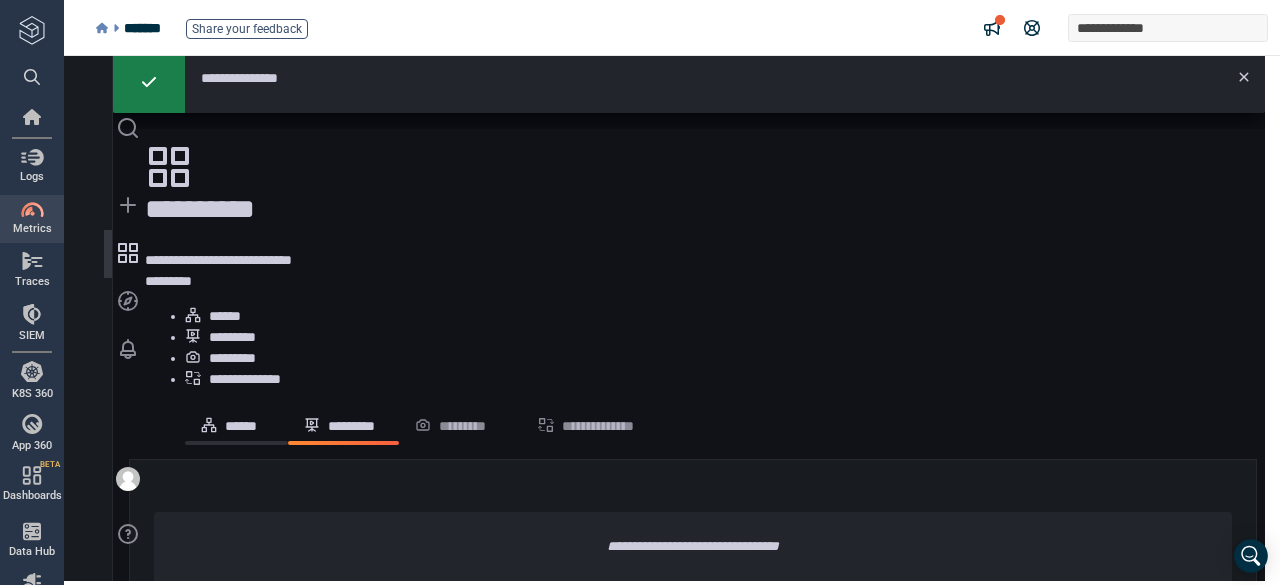 click on "******" at bounding box center (236, 424) 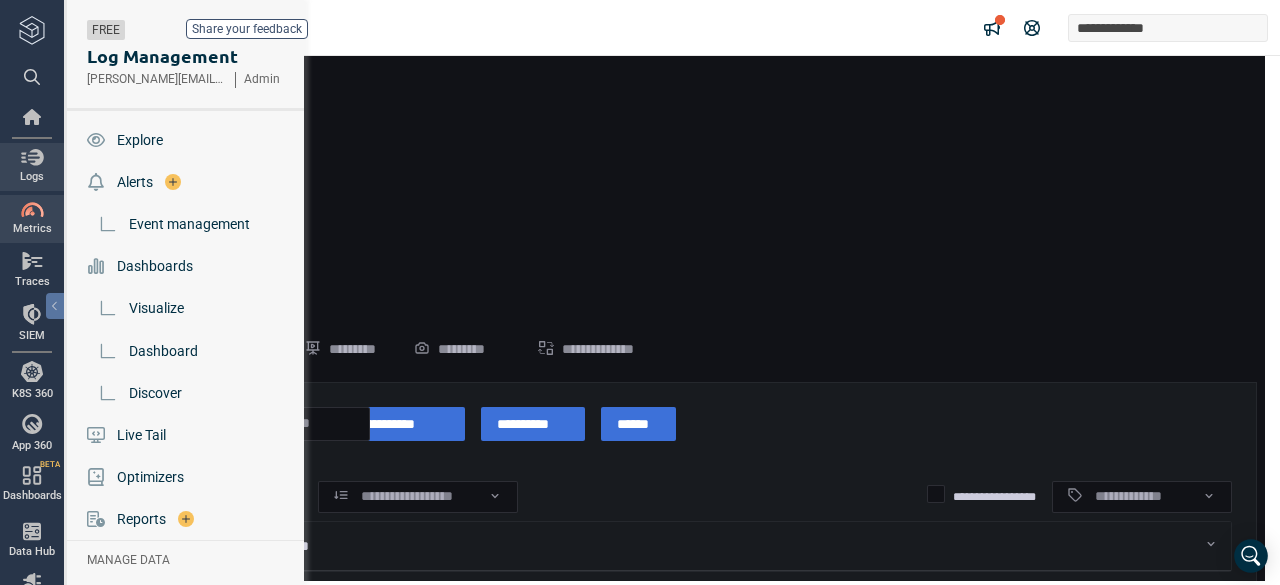 click at bounding box center [32, 157] 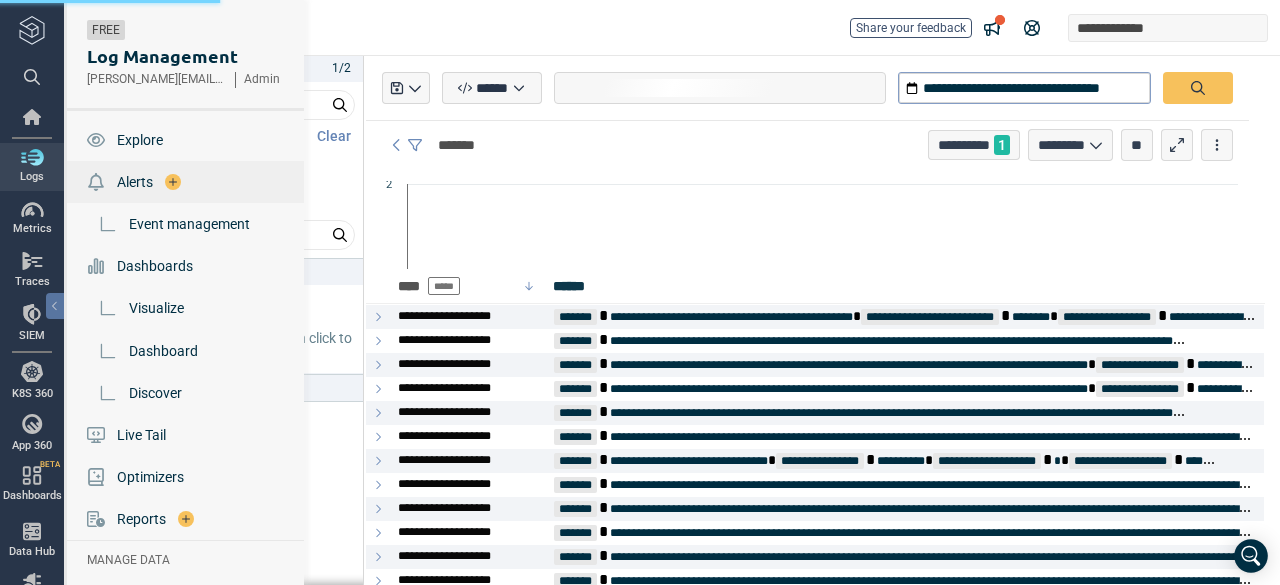 click on "Event management" at bounding box center (189, 224) 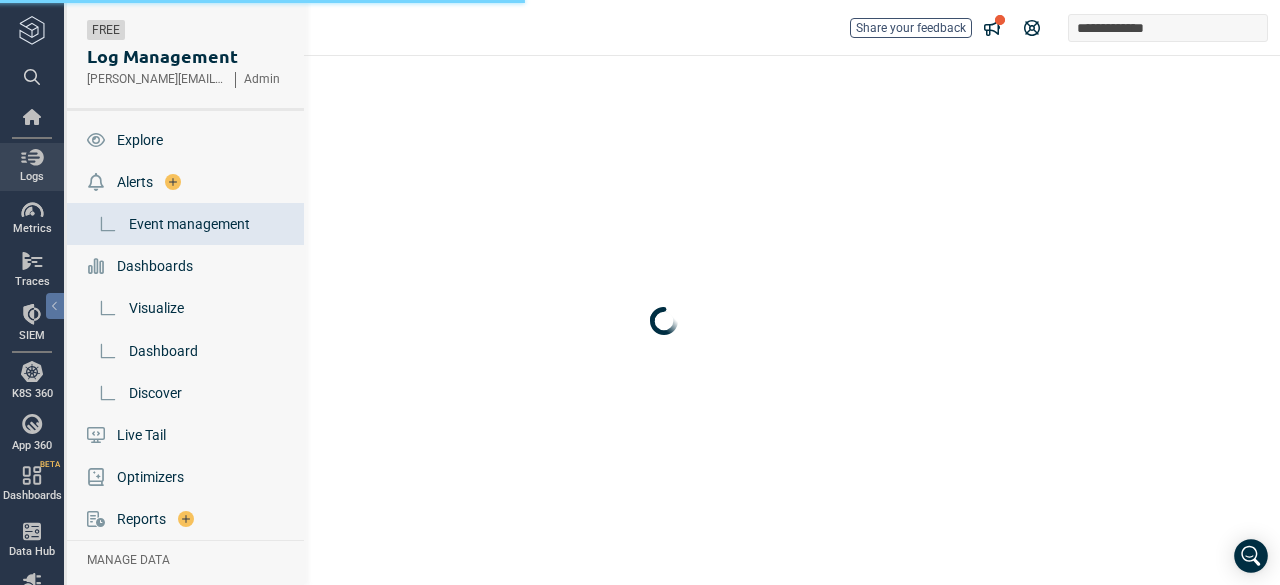 scroll, scrollTop: 0, scrollLeft: 0, axis: both 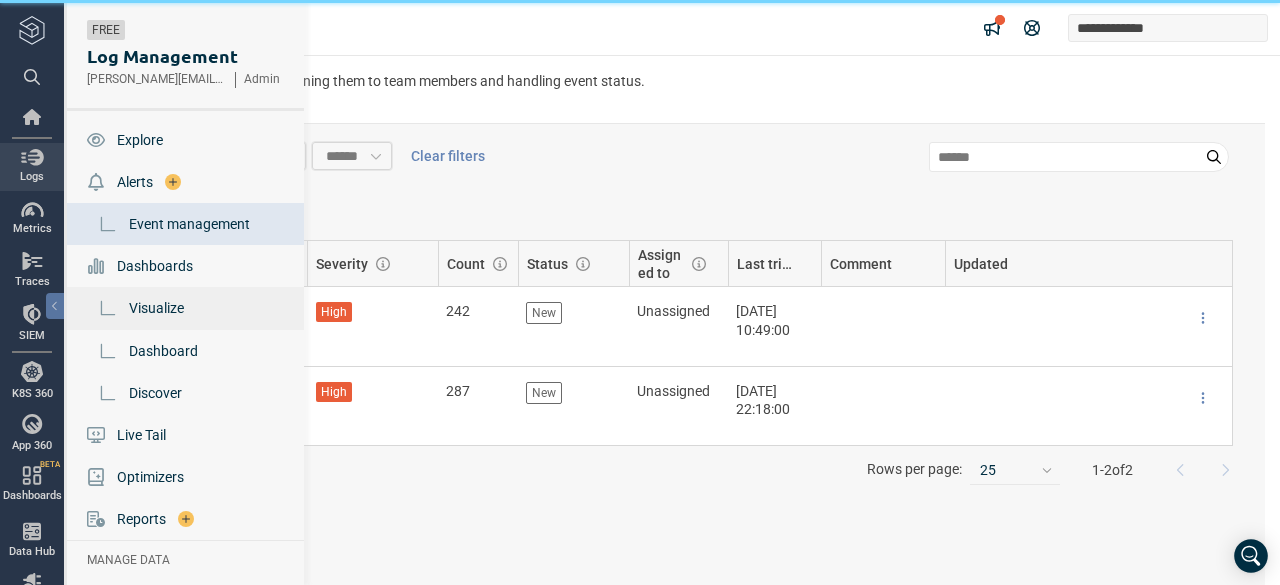 click on "Visualize" at bounding box center [156, 308] 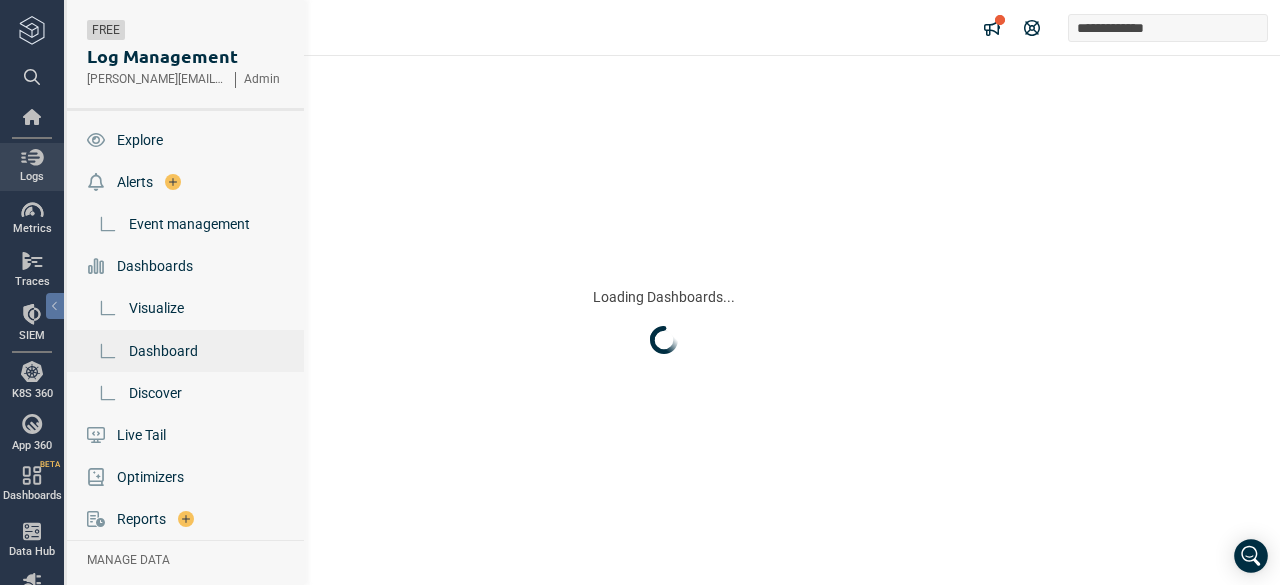 scroll, scrollTop: 0, scrollLeft: 0, axis: both 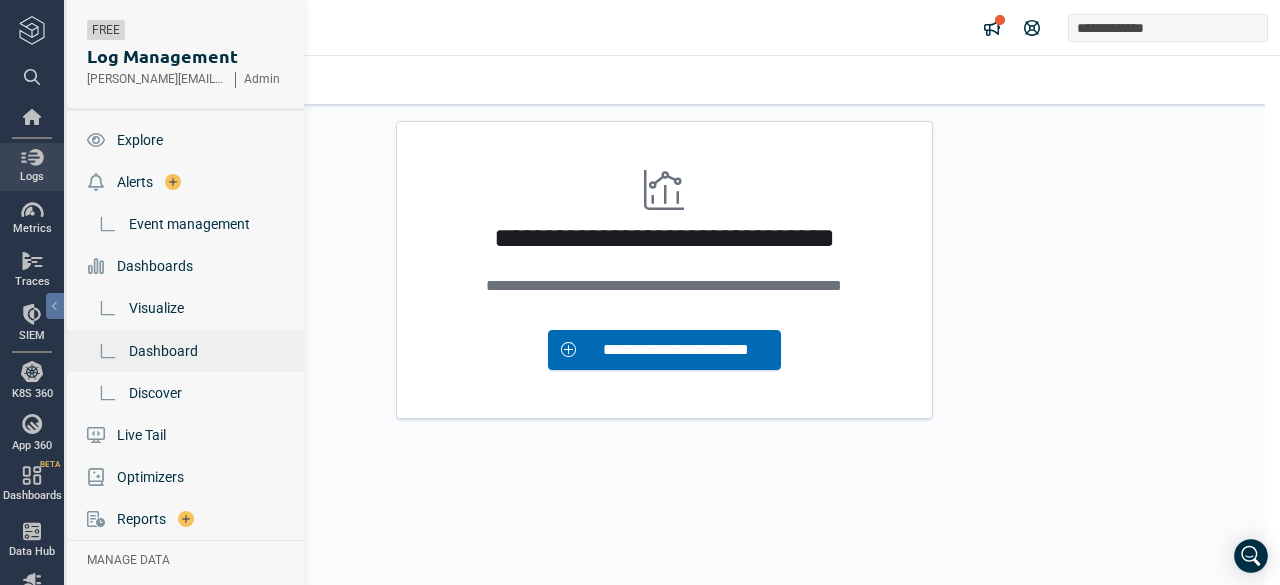click on "Dashboard" at bounding box center [163, 351] 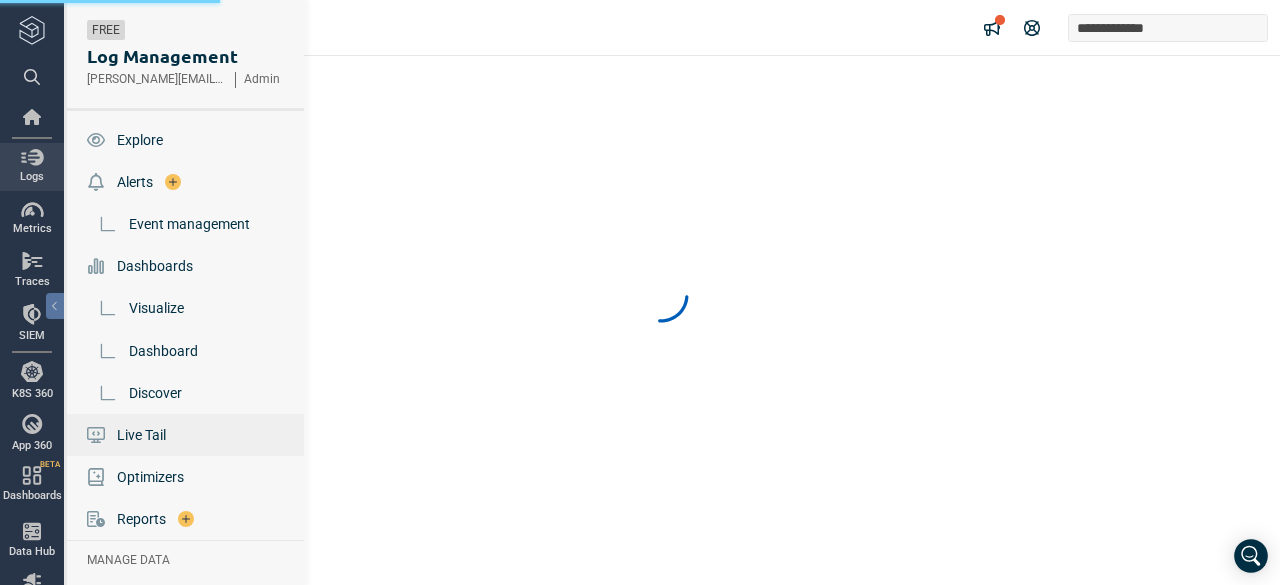 scroll, scrollTop: 0, scrollLeft: 0, axis: both 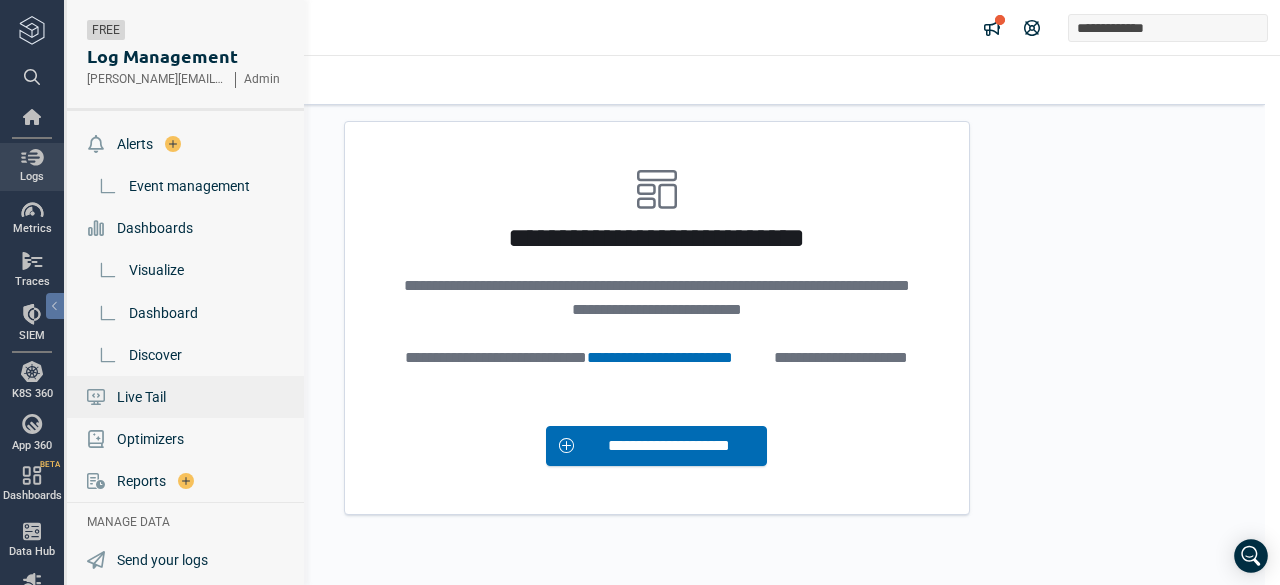 click on "Live Tail" at bounding box center [141, 397] 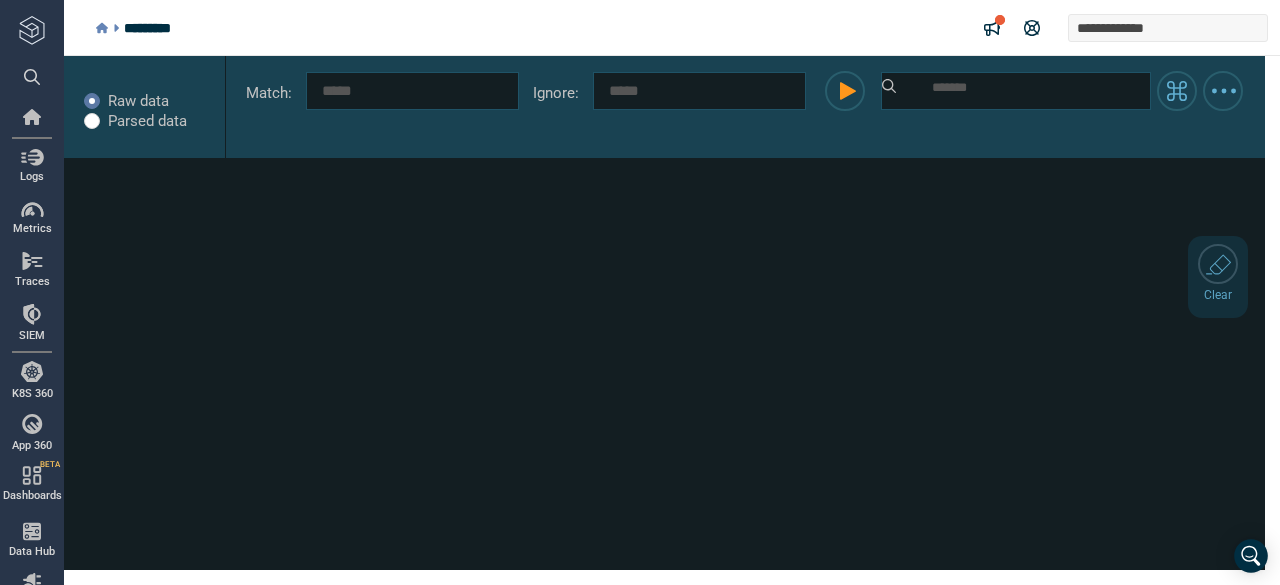 scroll, scrollTop: 0, scrollLeft: 0, axis: both 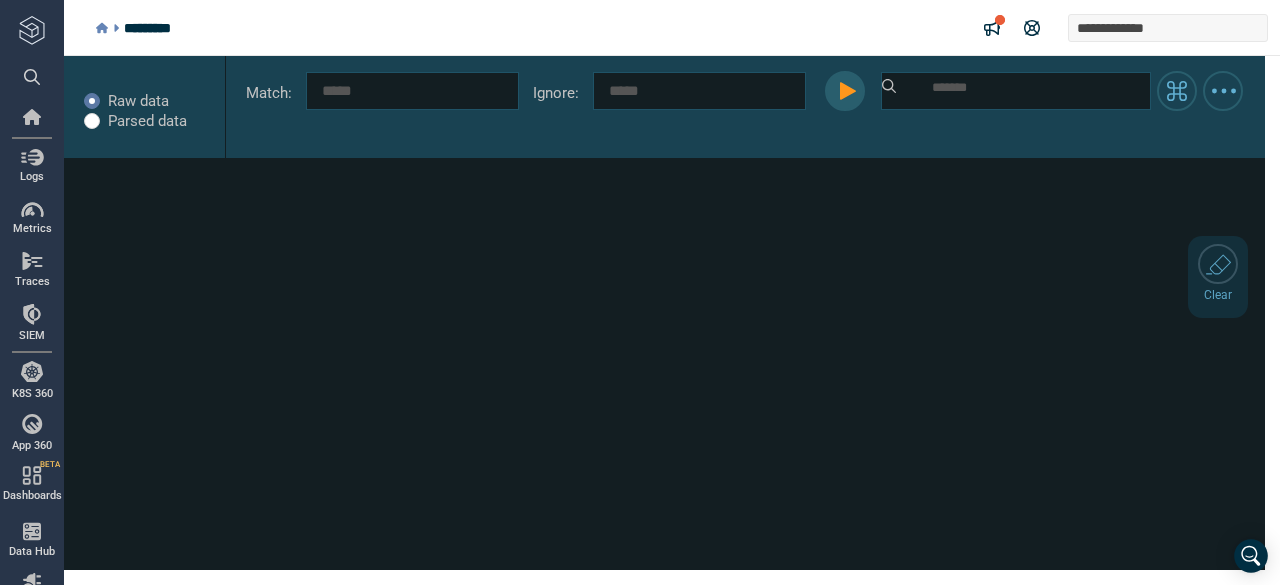 click 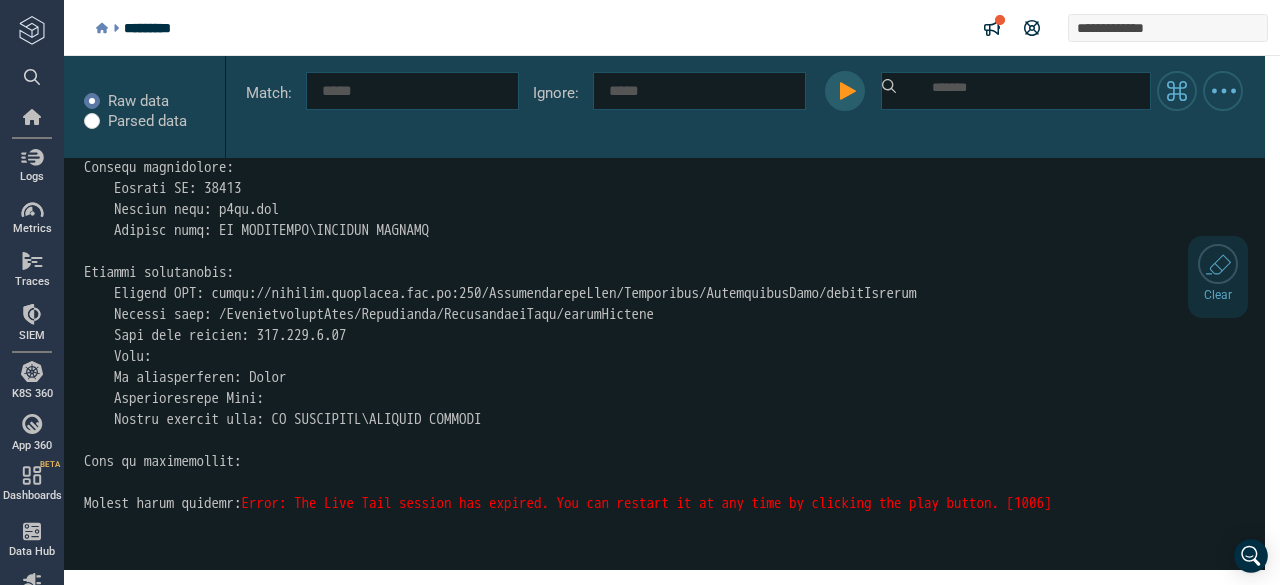 scroll, scrollTop: 18495, scrollLeft: 0, axis: vertical 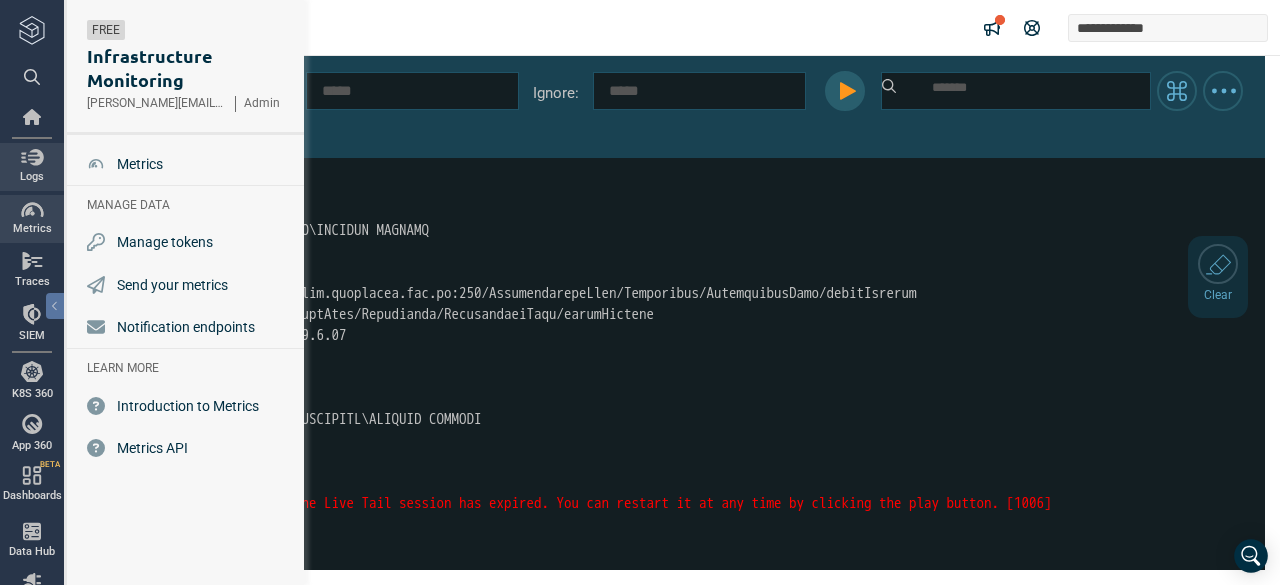 click at bounding box center [32, 157] 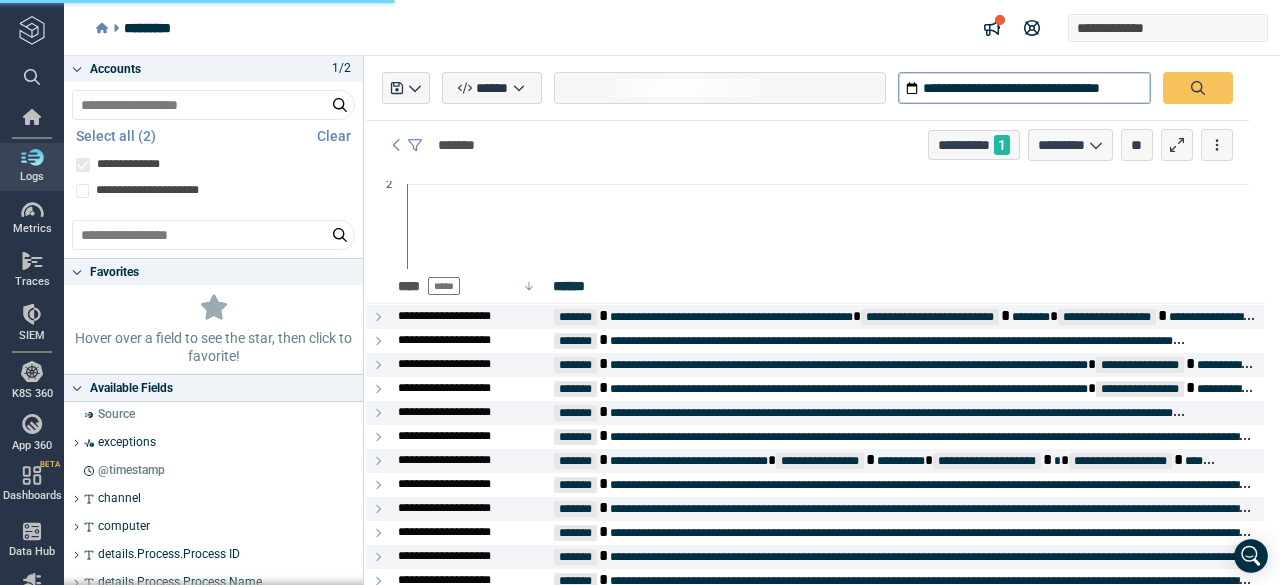 type on "*" 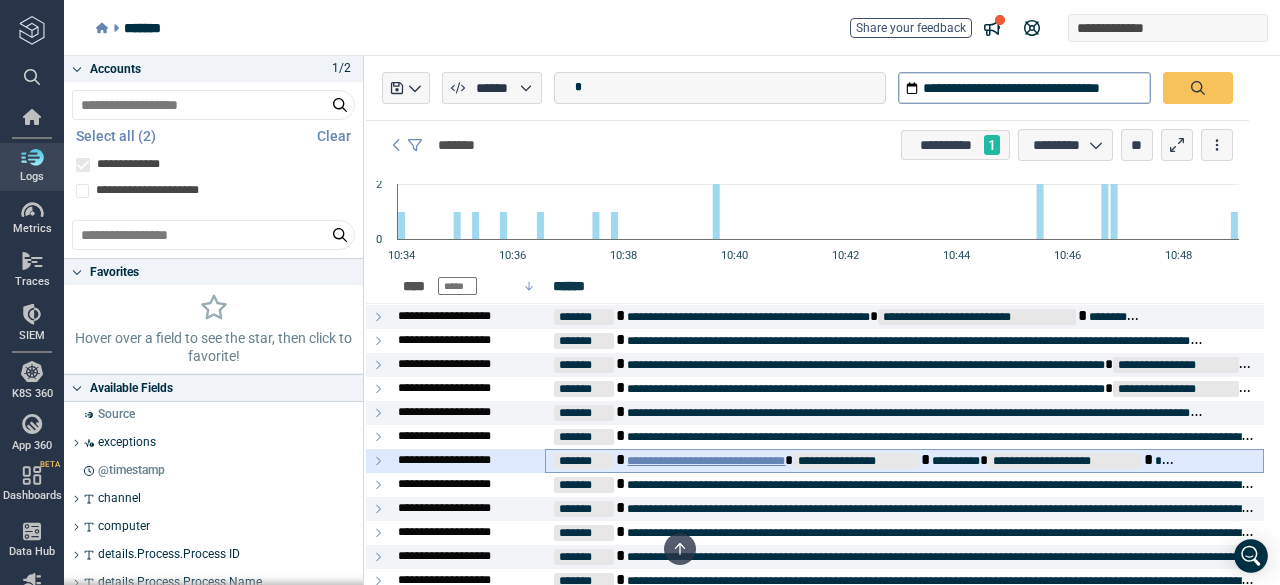 scroll, scrollTop: 104, scrollLeft: 0, axis: vertical 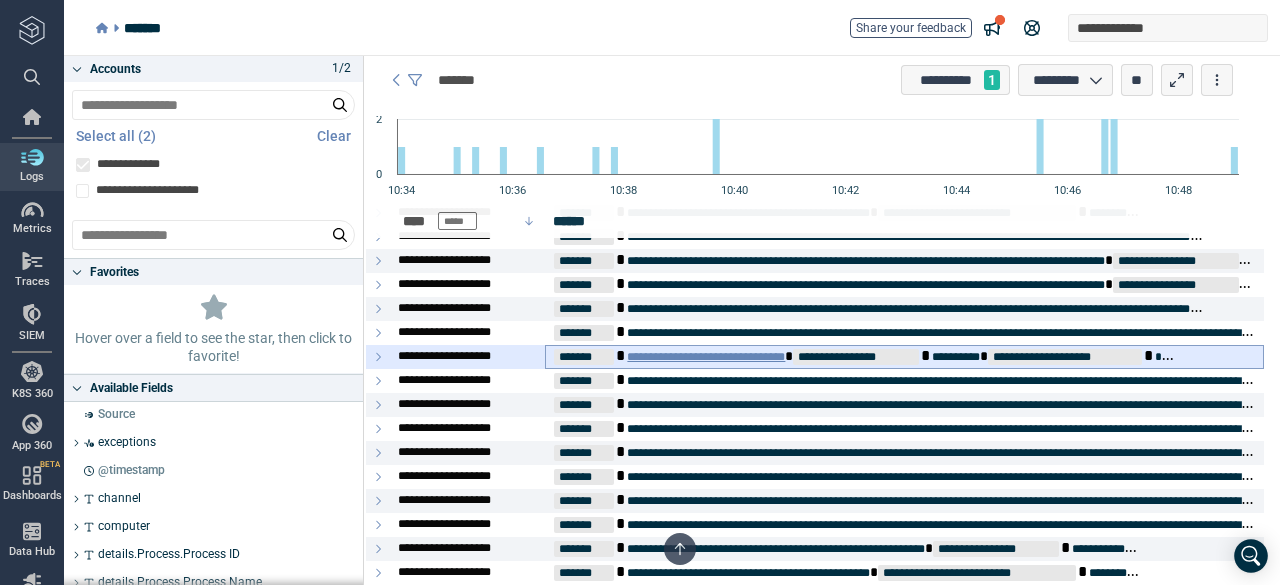 click on "**********" at bounding box center [706, 357] 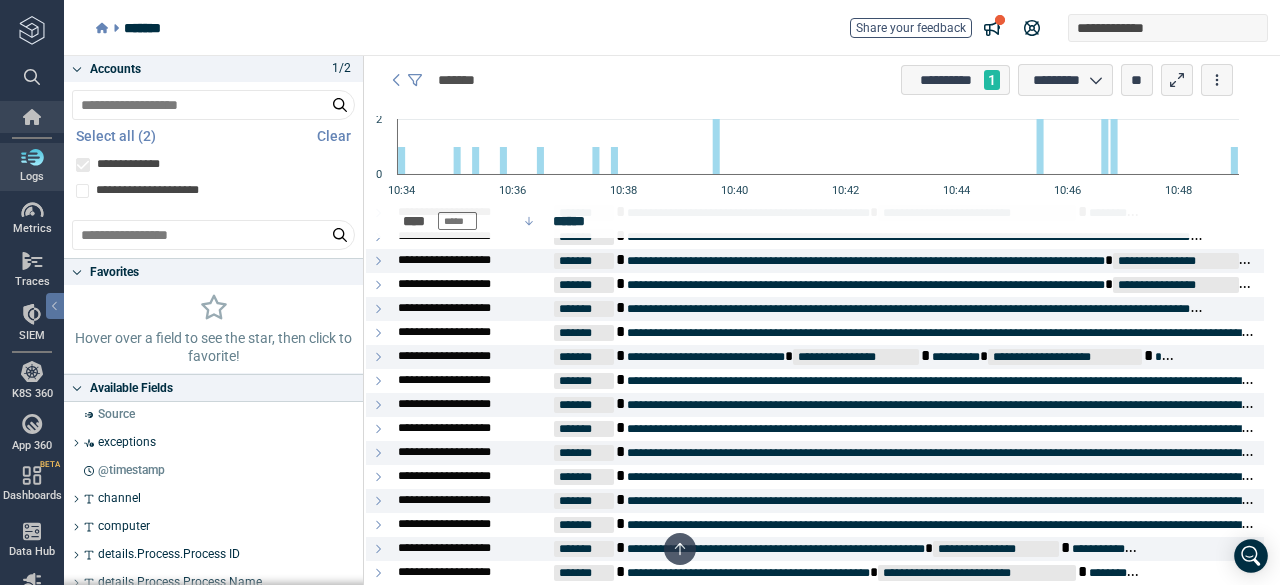 click at bounding box center (32, 117) 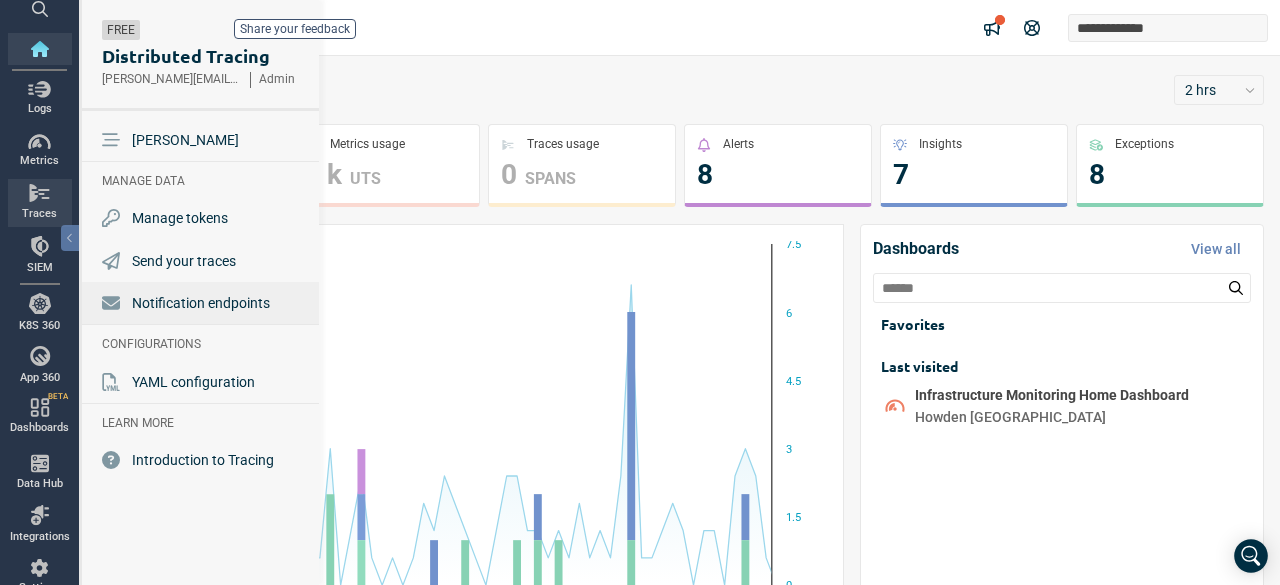 scroll, scrollTop: 99, scrollLeft: 0, axis: vertical 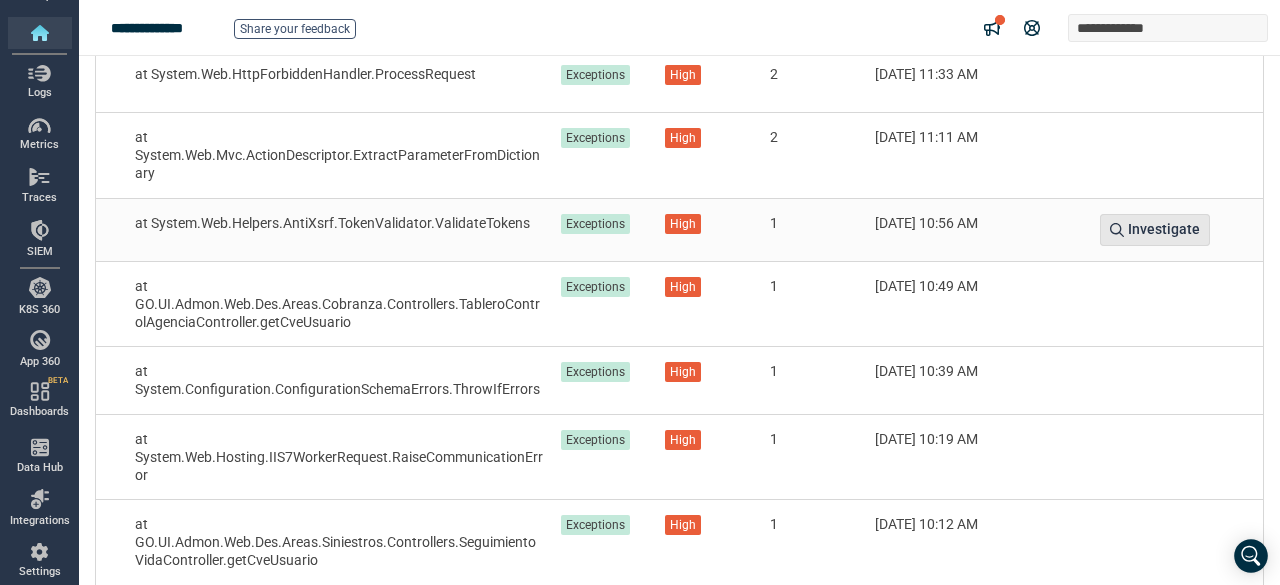 click on "Investigate" at bounding box center (1164, 229) 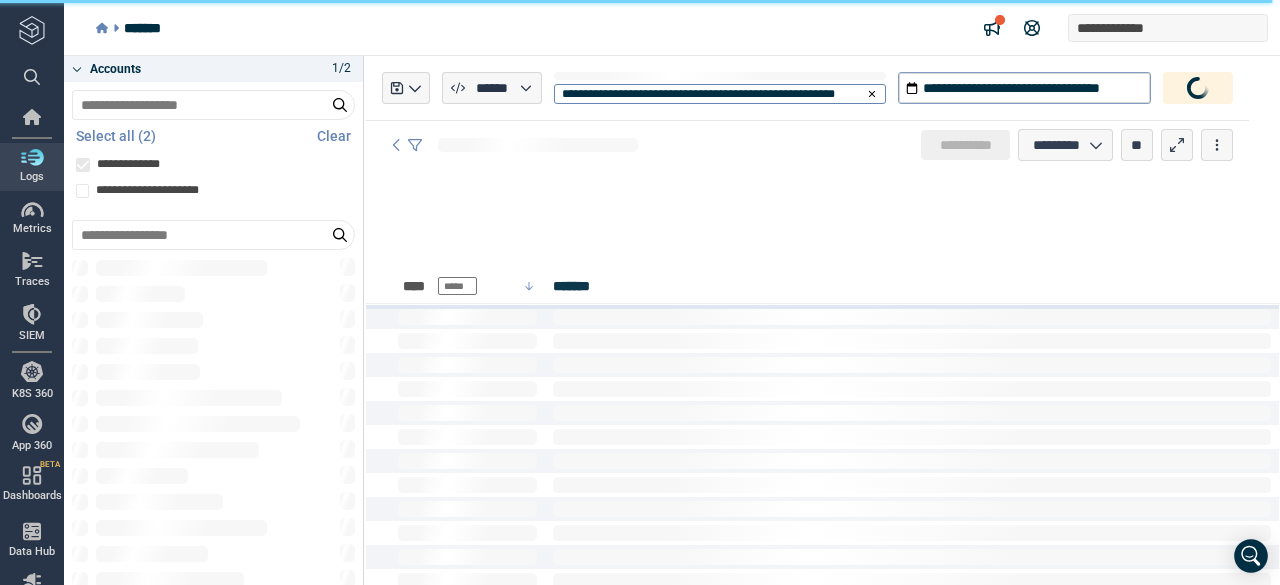 scroll, scrollTop: 0, scrollLeft: 0, axis: both 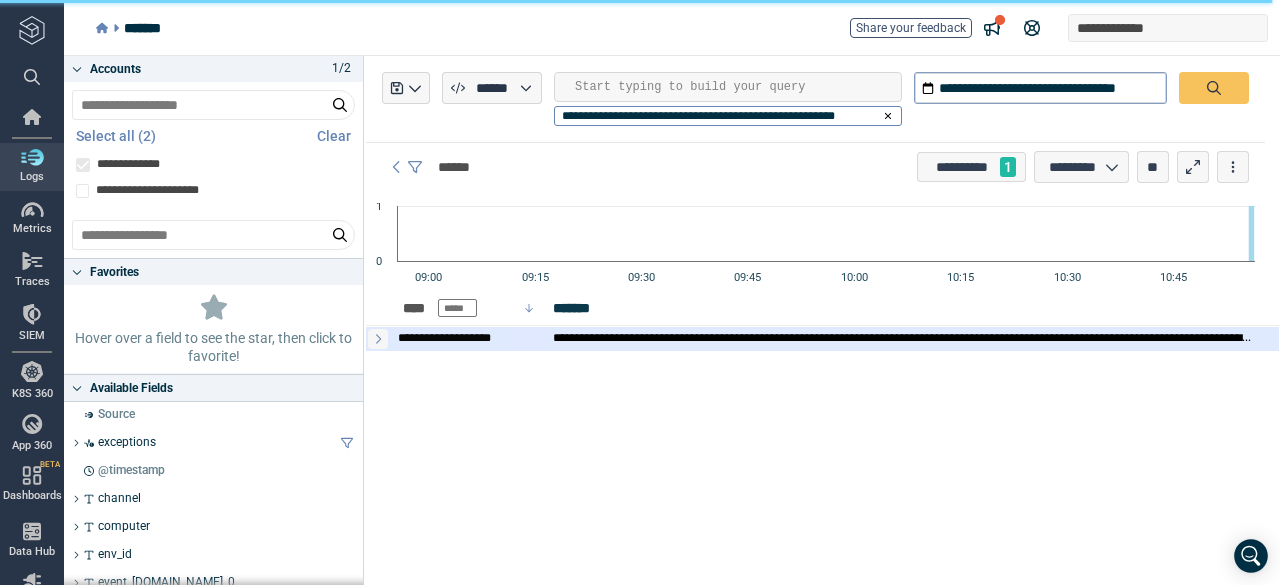 click 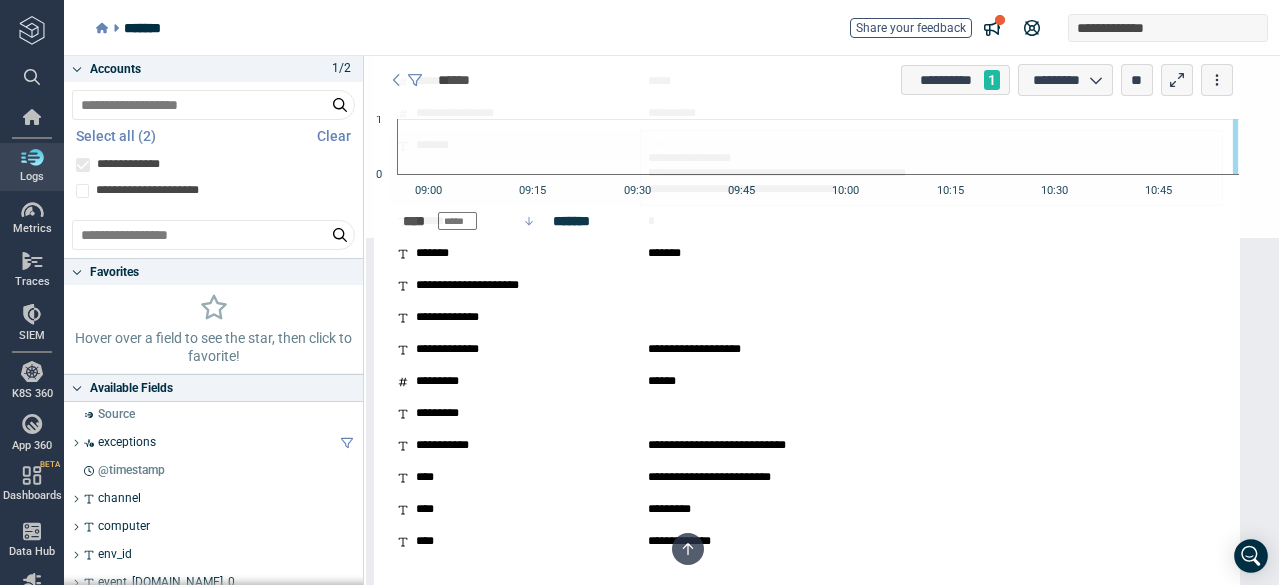 scroll, scrollTop: 1868, scrollLeft: 0, axis: vertical 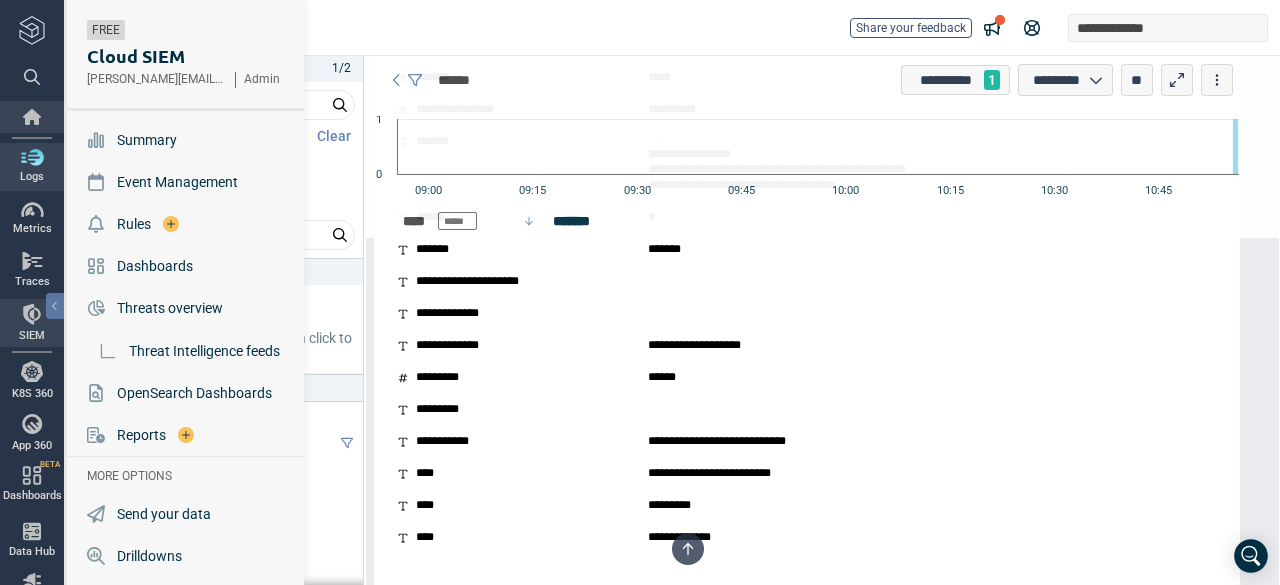 click at bounding box center (32, 117) 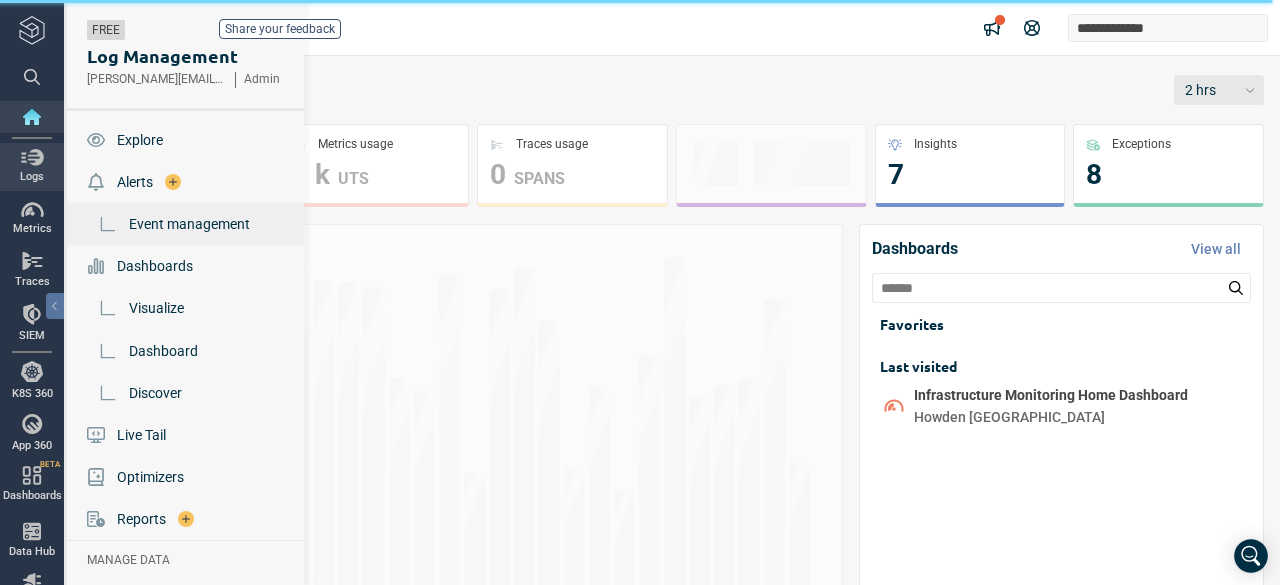 click on "Event management" at bounding box center (189, 224) 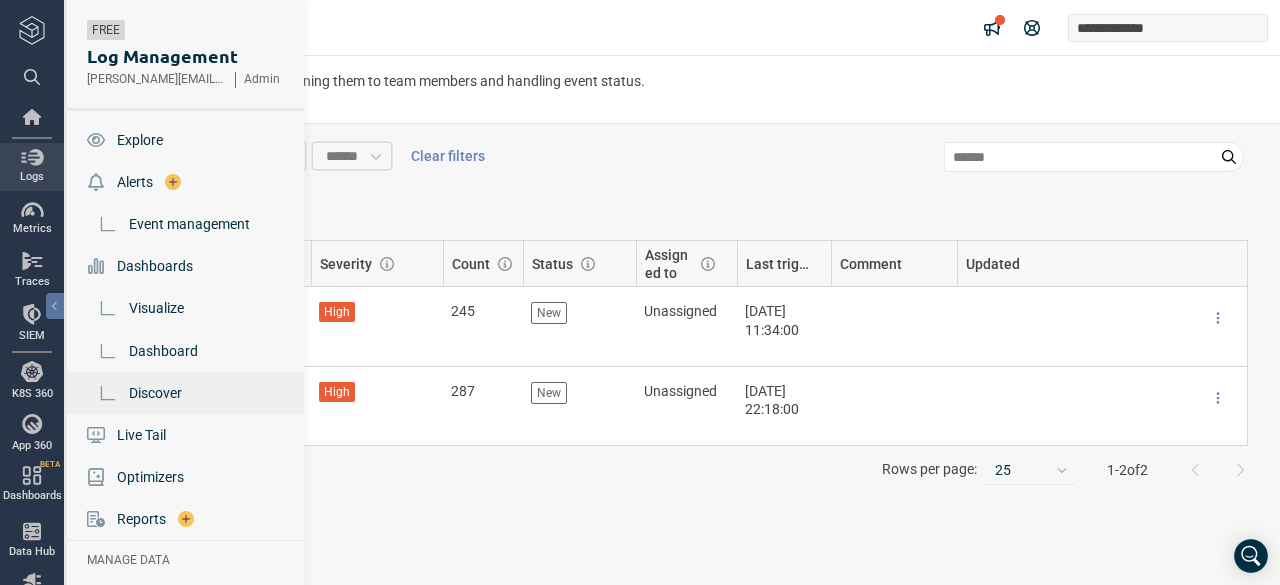 click on "Discover" at bounding box center (155, 393) 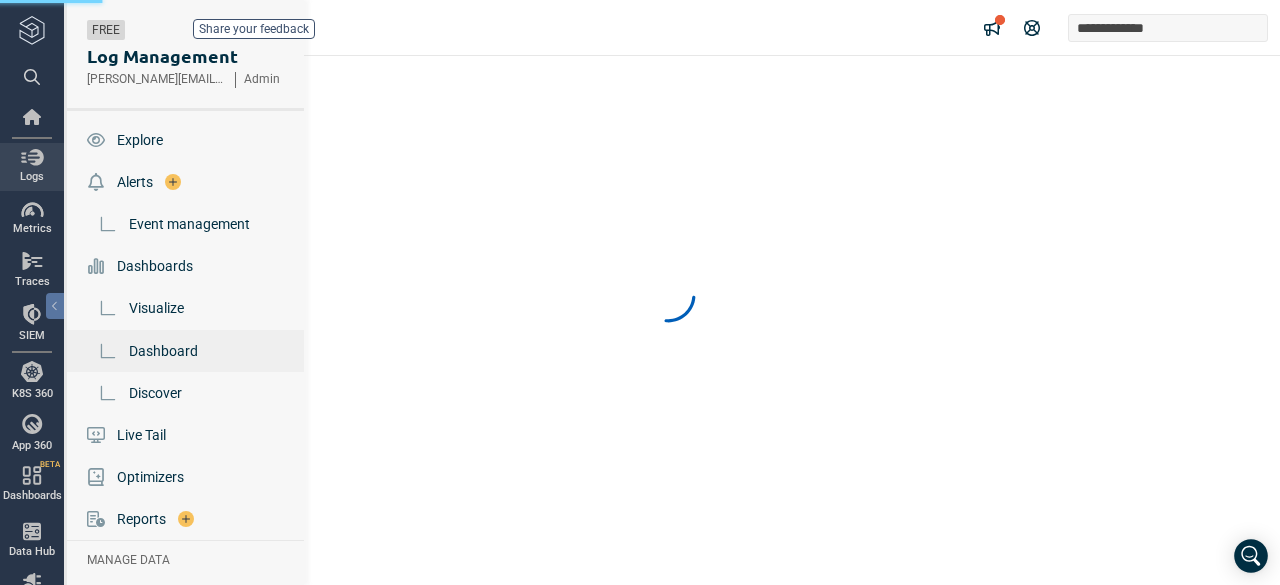 scroll, scrollTop: 0, scrollLeft: 0, axis: both 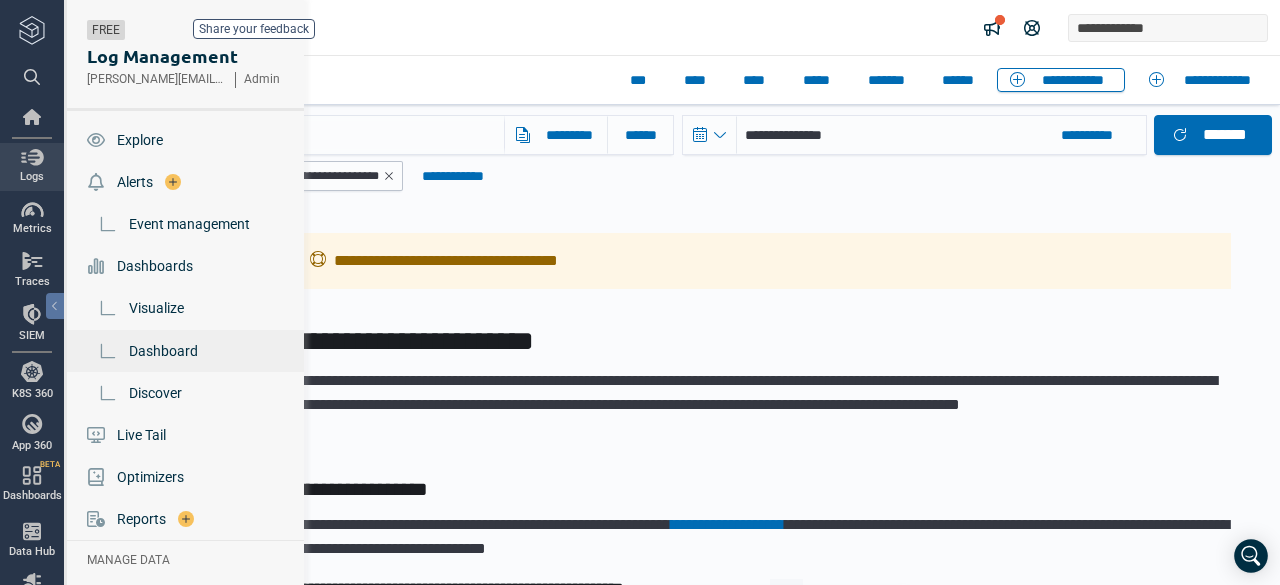 click on "Dashboard" at bounding box center (163, 351) 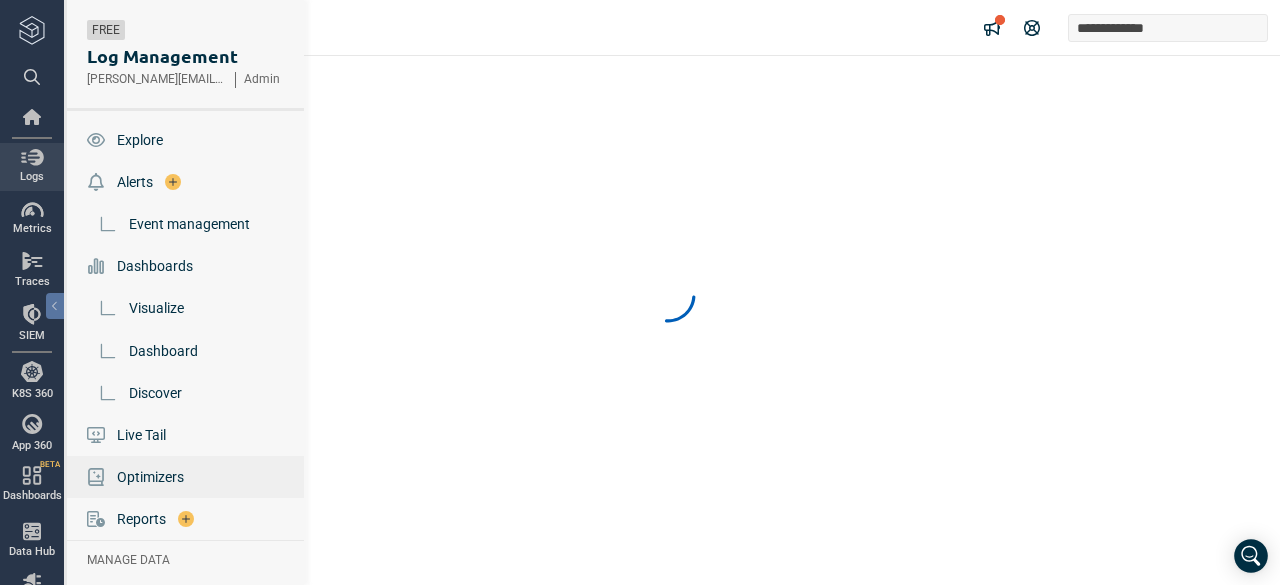scroll, scrollTop: 0, scrollLeft: 0, axis: both 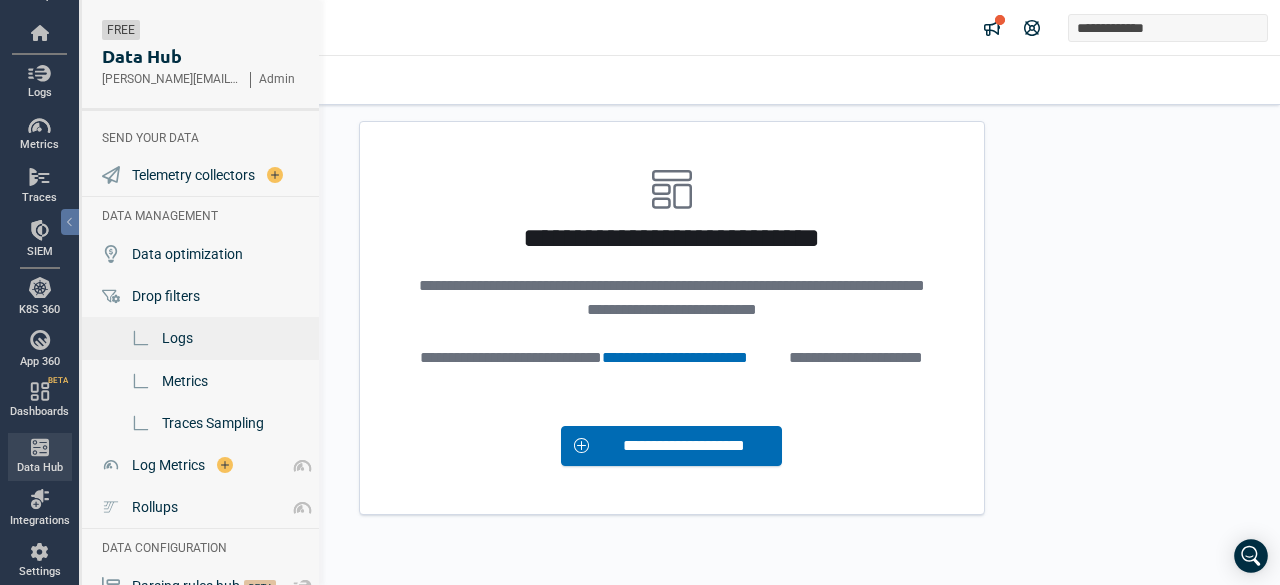 click on "Logs" at bounding box center [202, 338] 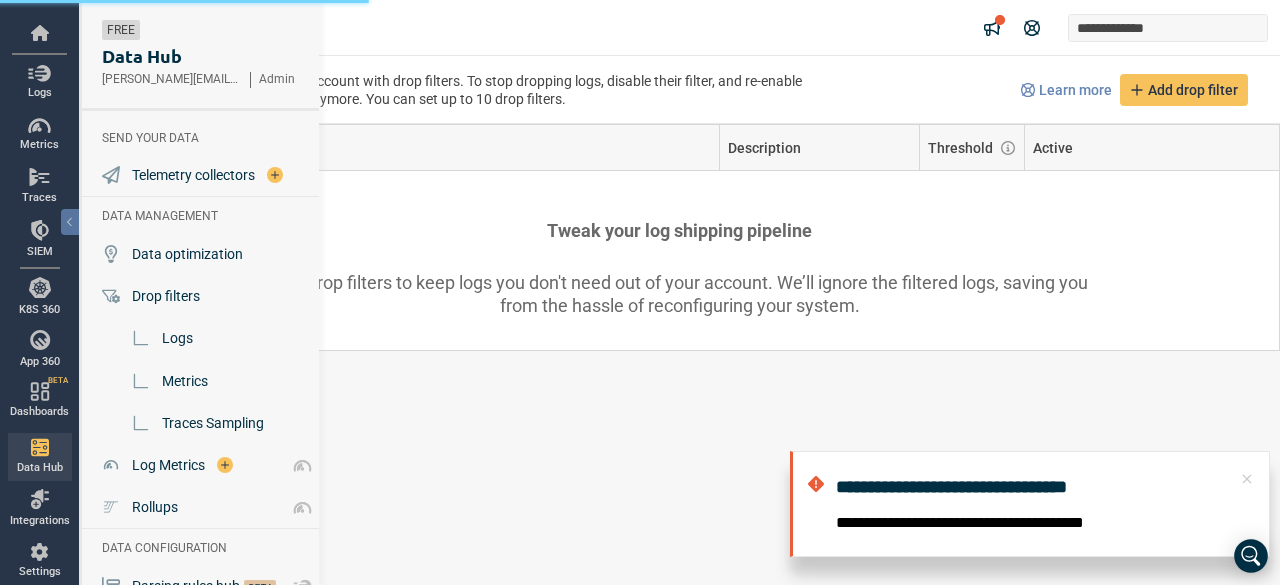 click on "Data Hub" at bounding box center [40, 468] 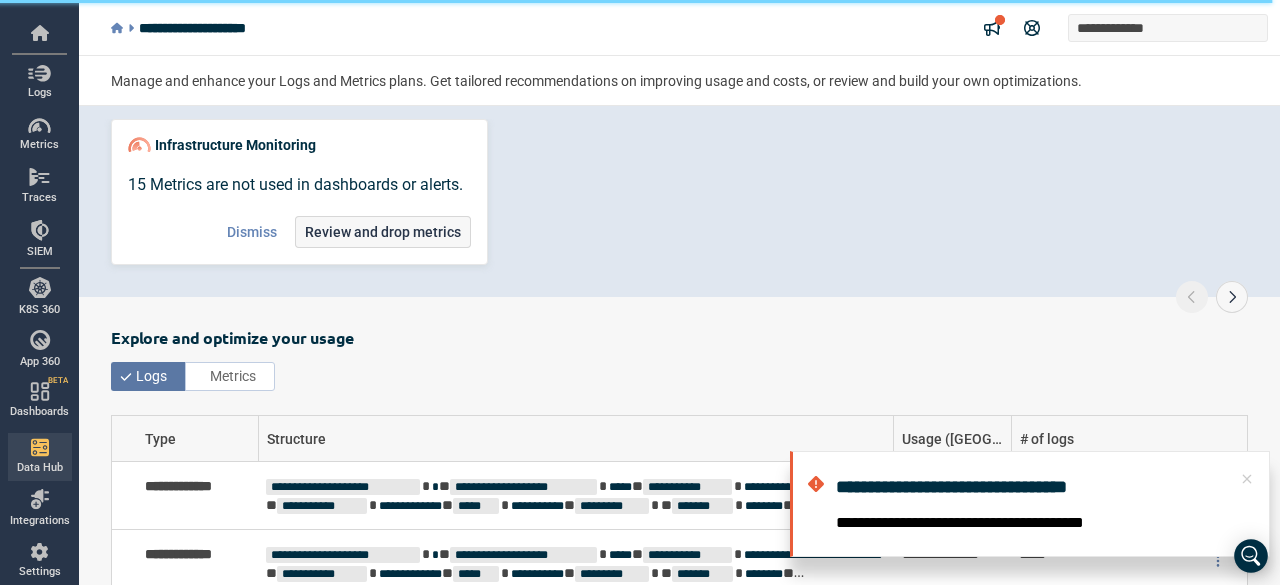 scroll, scrollTop: 100, scrollLeft: 0, axis: vertical 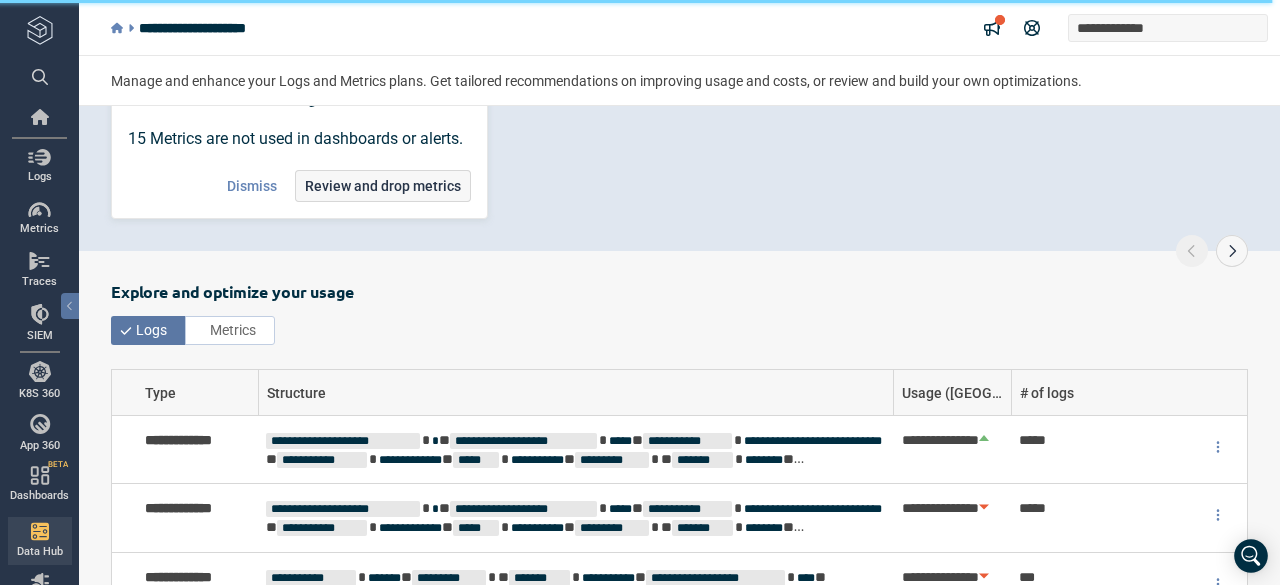 click at bounding box center (40, 30) 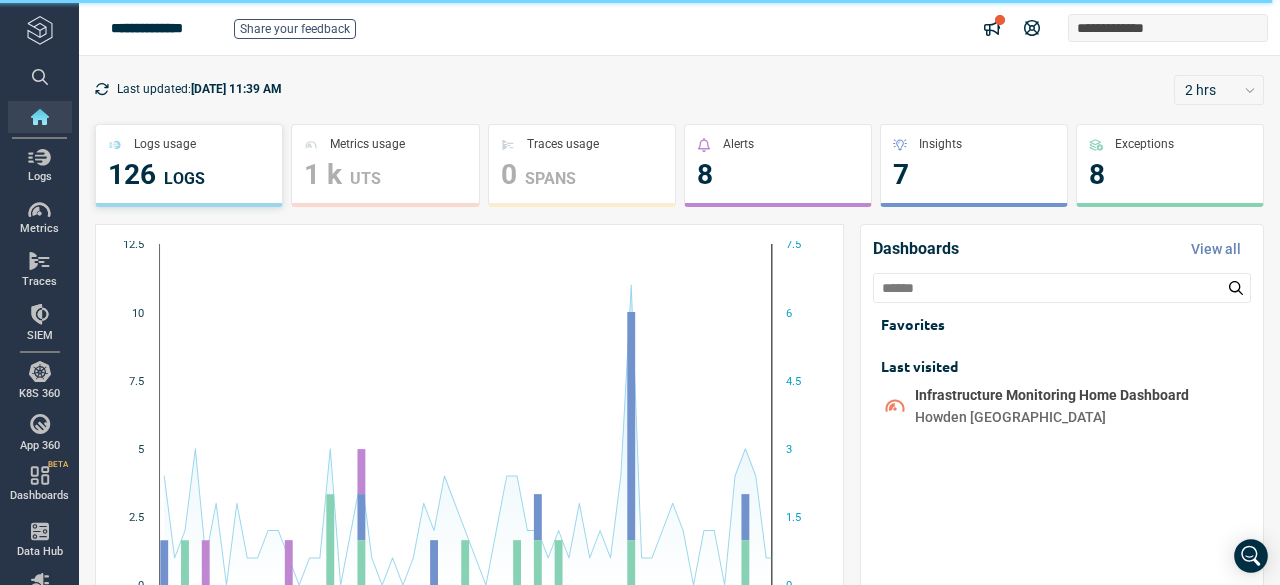 click on "126 LOGS" at bounding box center (189, 175) 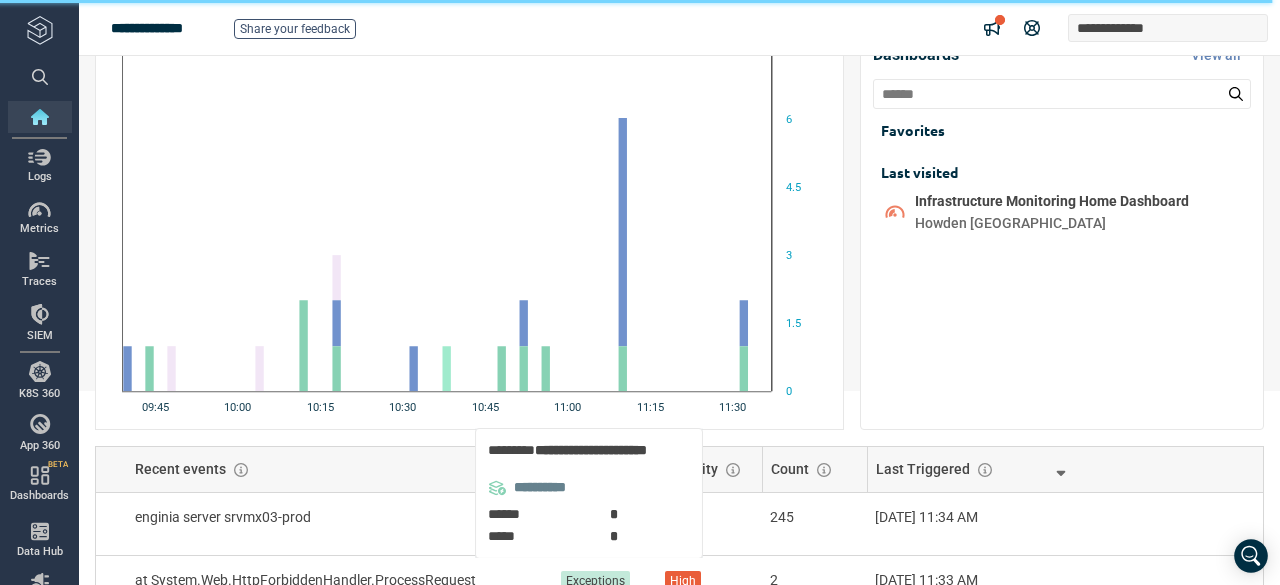 scroll, scrollTop: 300, scrollLeft: 0, axis: vertical 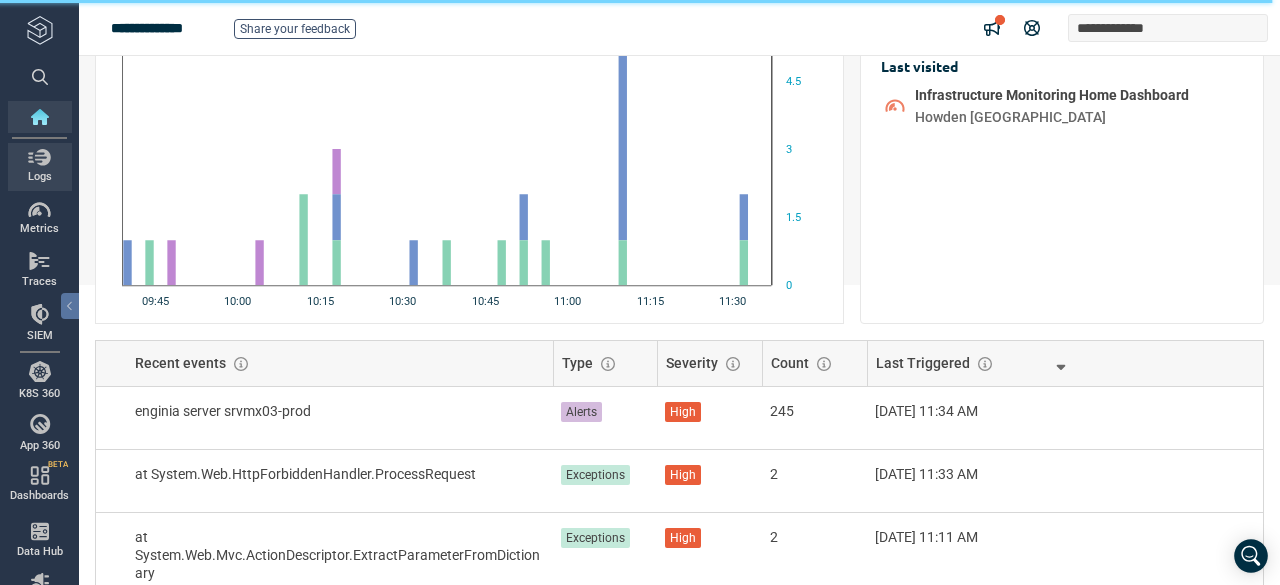 click at bounding box center [39, 157] 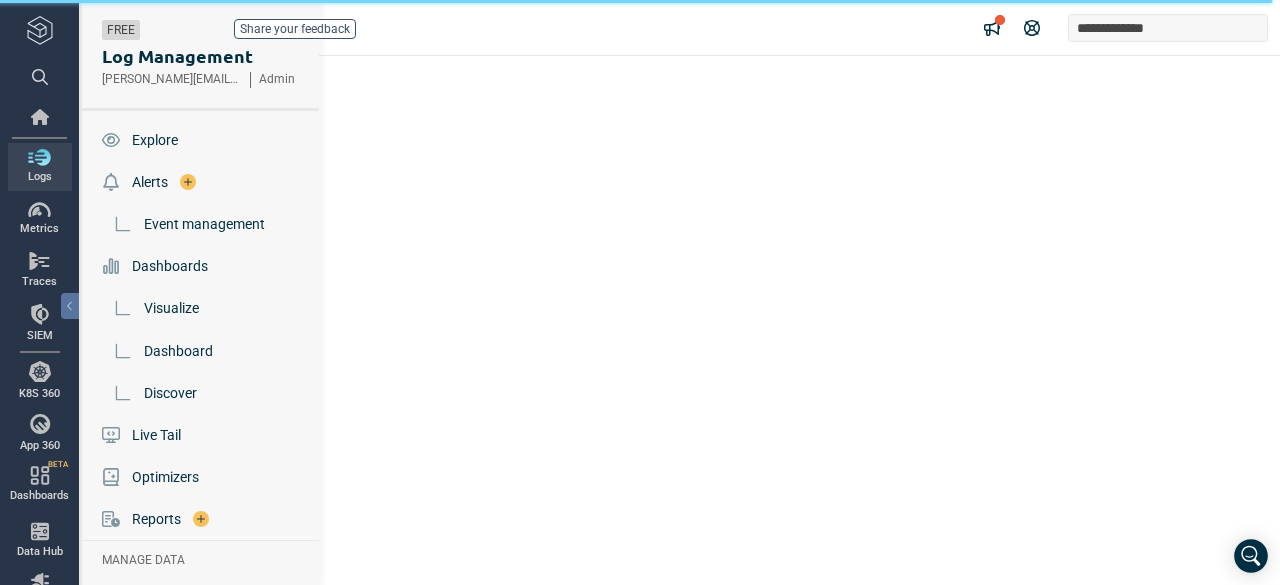 scroll, scrollTop: 0, scrollLeft: 0, axis: both 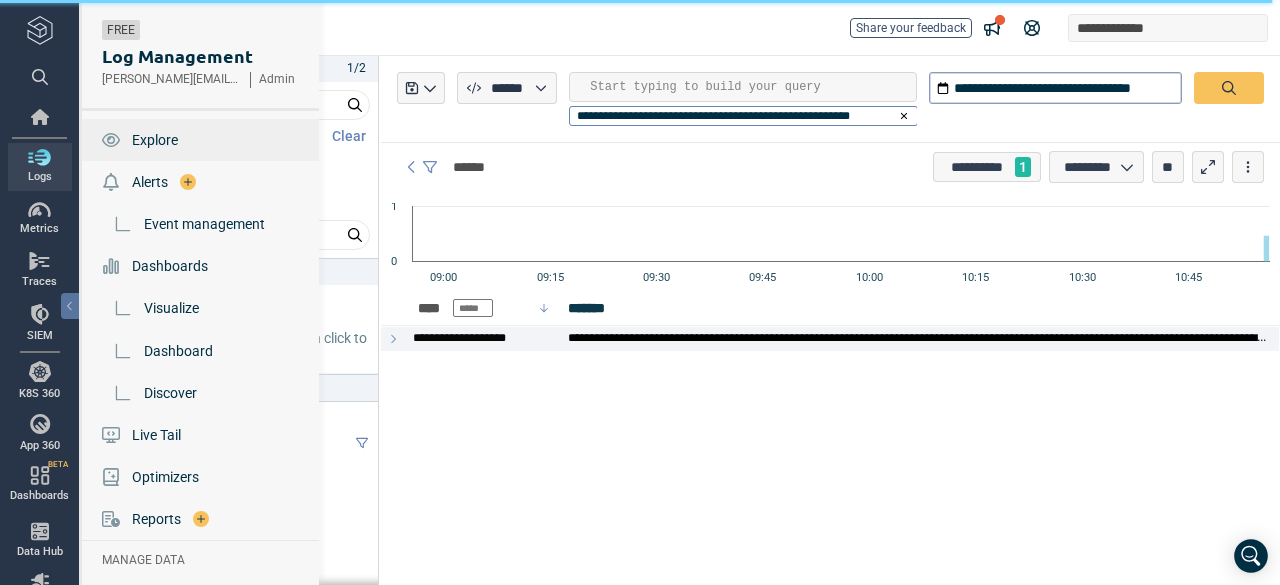 click on "Explore" at bounding box center [202, 140] 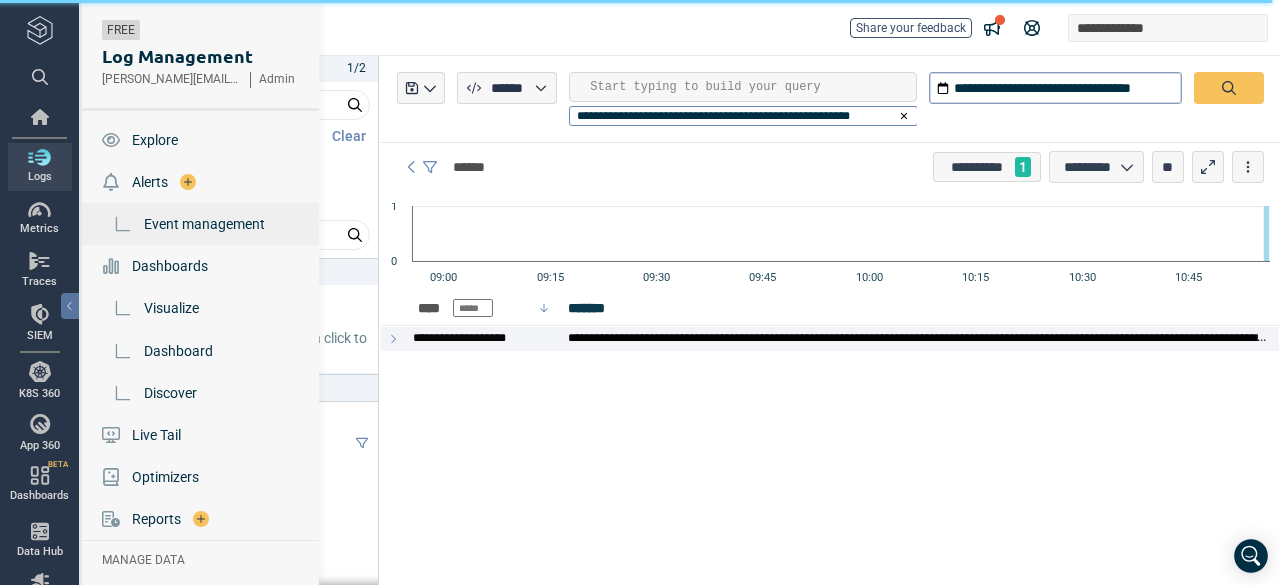 click on "Event management" at bounding box center (204, 224) 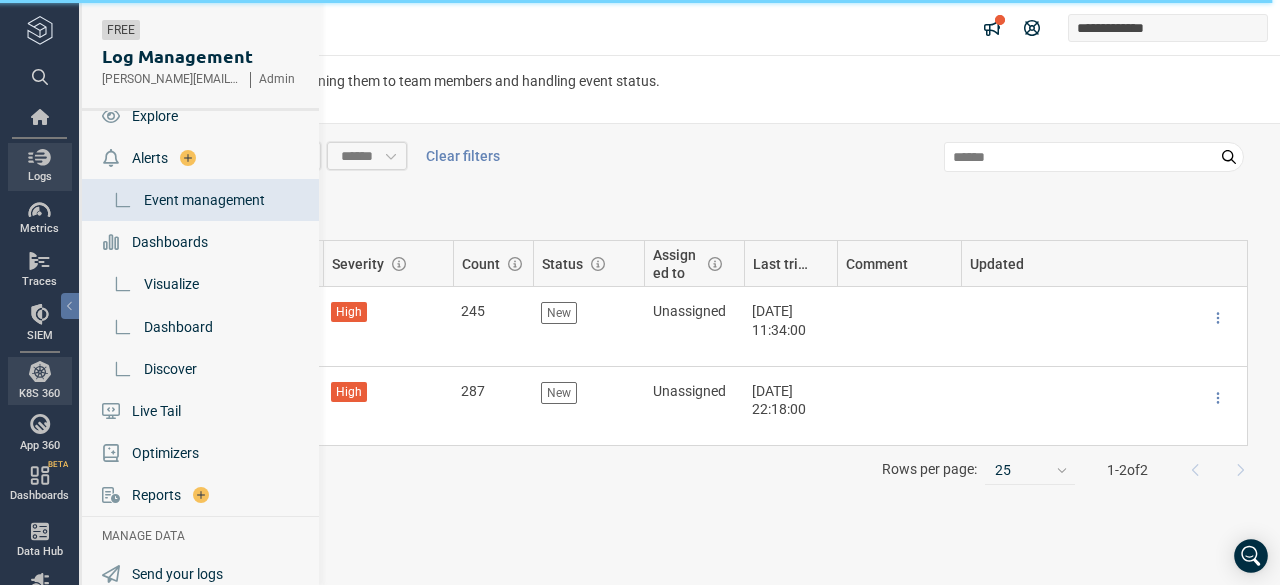 scroll, scrollTop: 38, scrollLeft: 0, axis: vertical 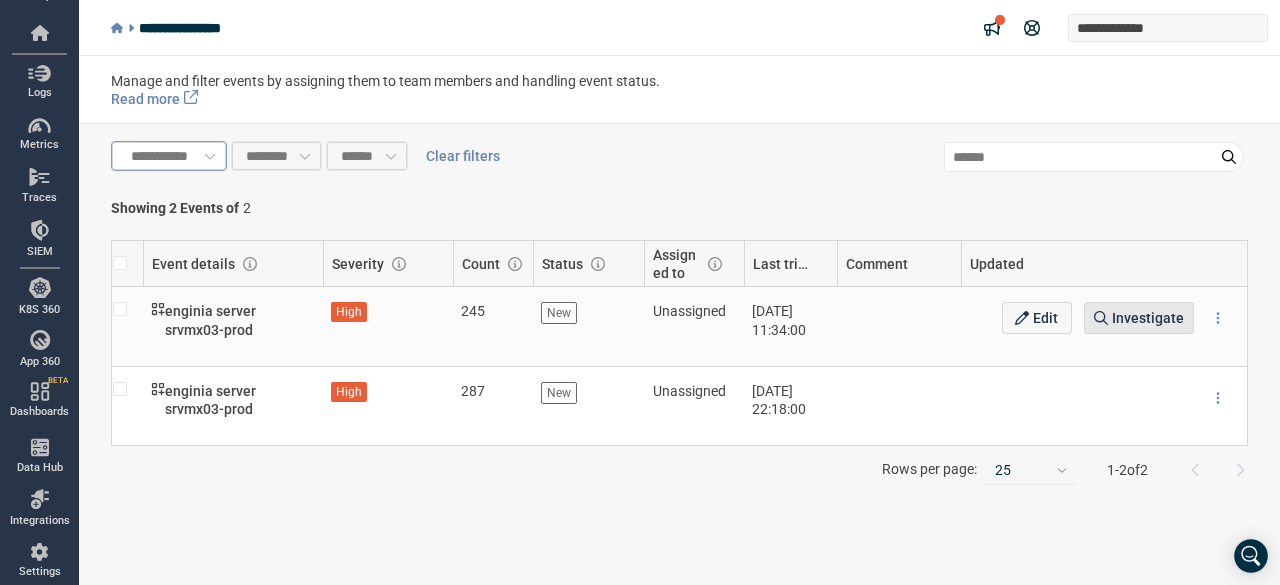 click on "Investigate" at bounding box center (1148, 318) 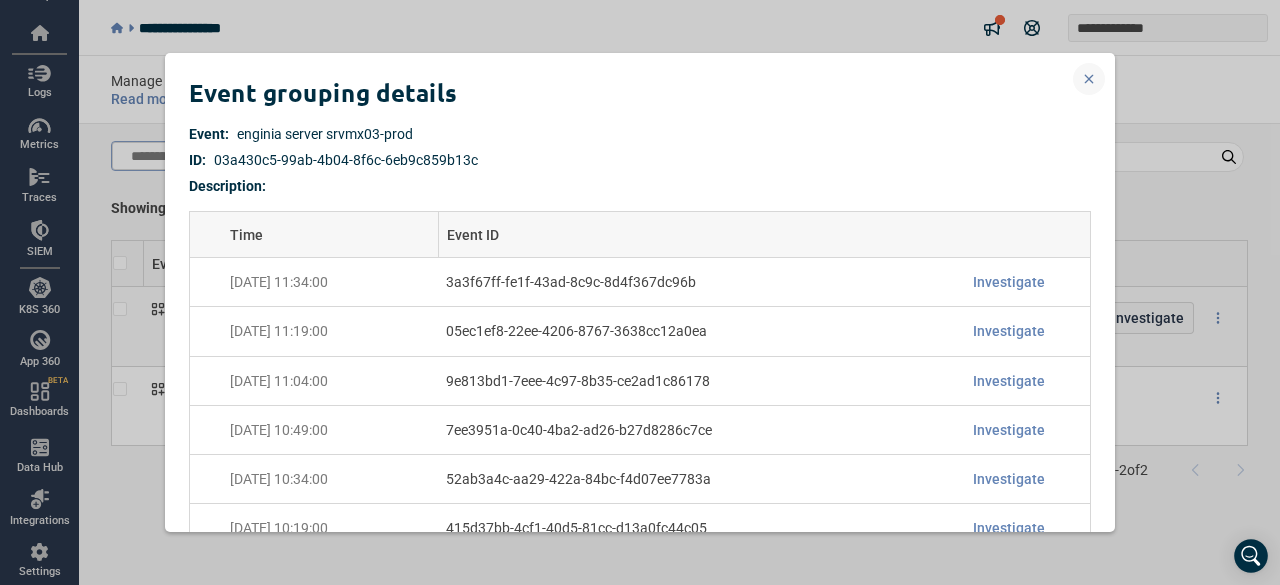click 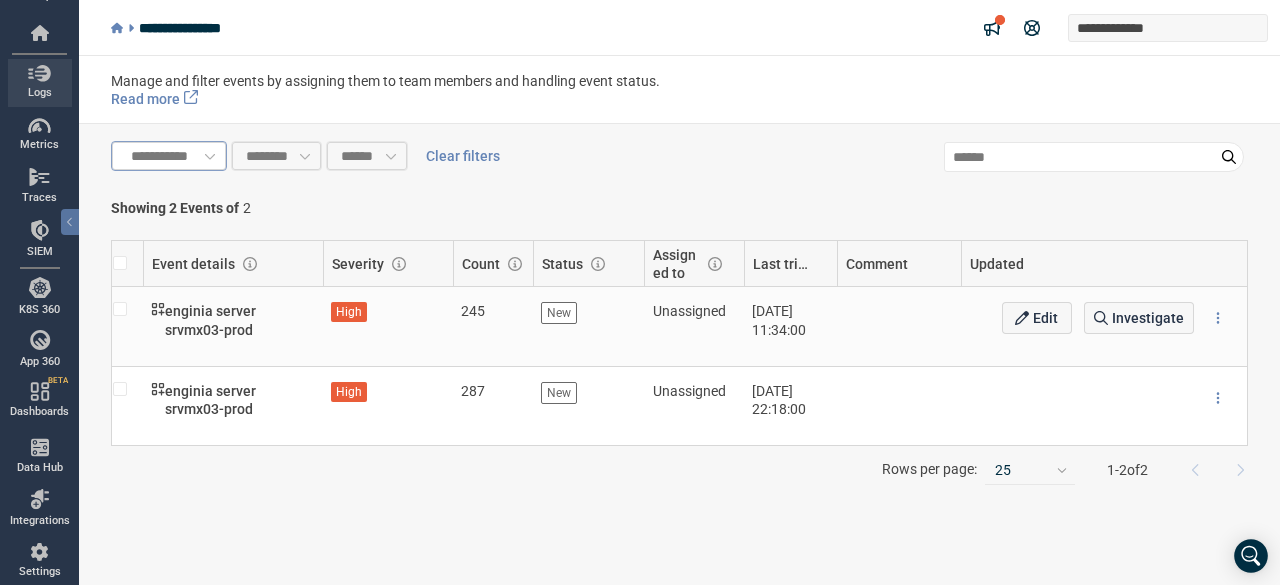 click on "Logs" at bounding box center [40, 82] 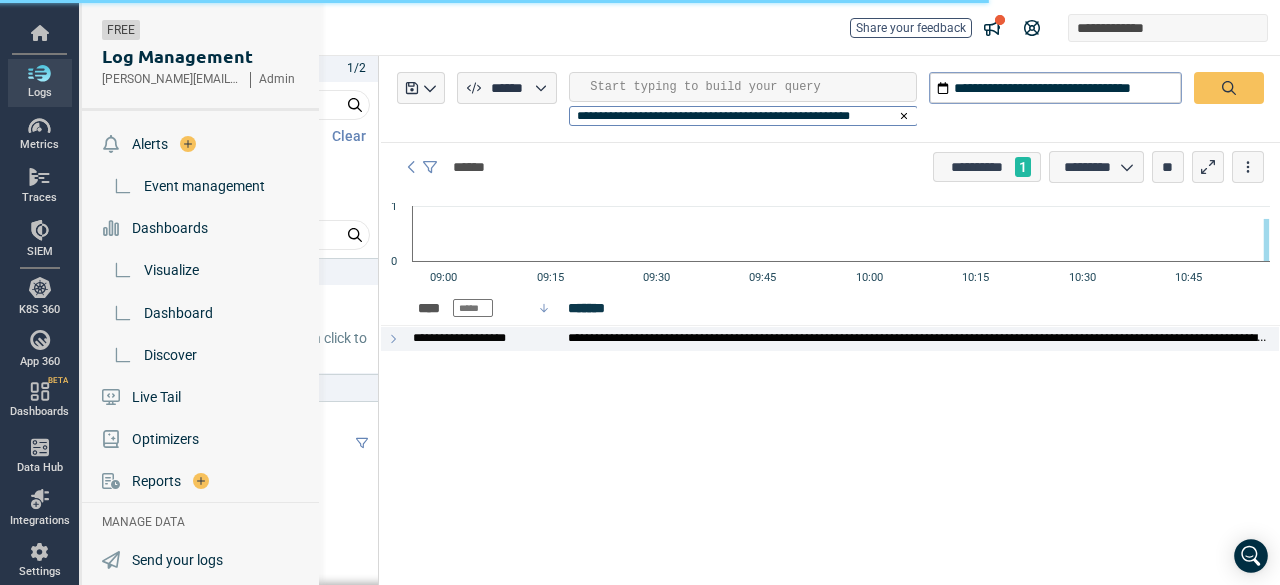 scroll, scrollTop: 0, scrollLeft: 0, axis: both 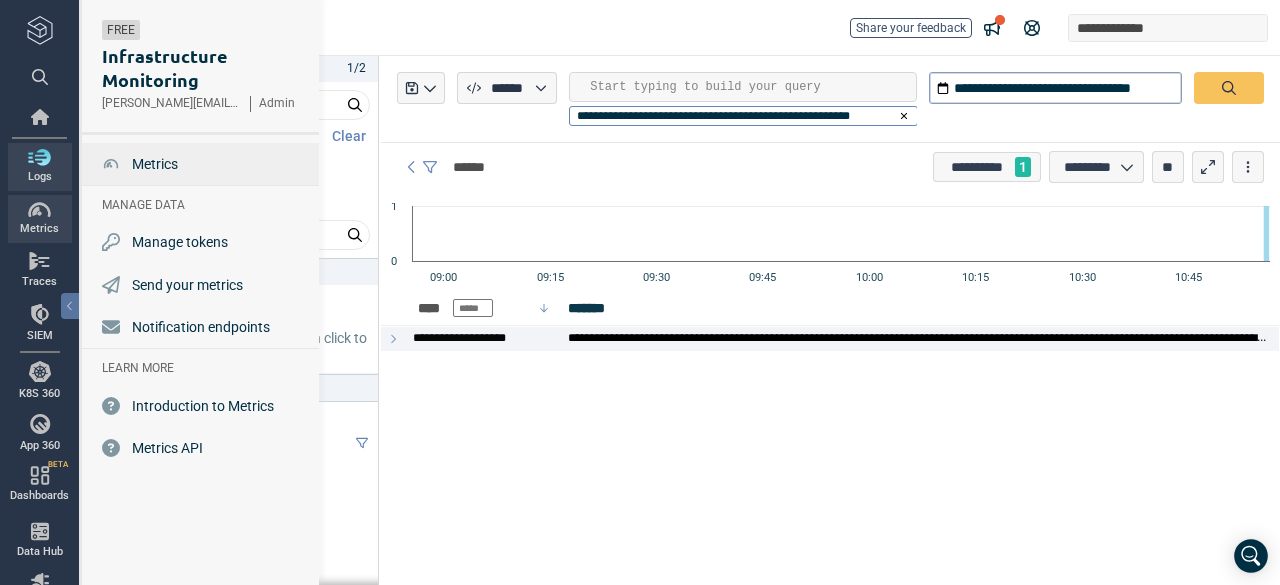 click on "Metrics" at bounding box center (155, 164) 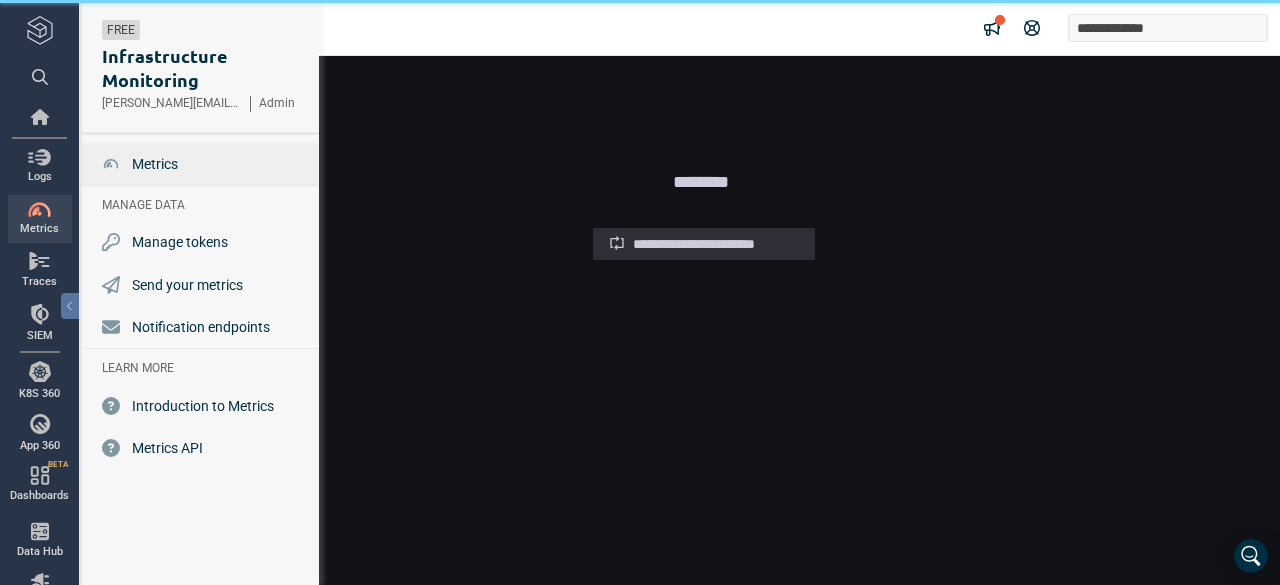 scroll, scrollTop: 0, scrollLeft: 0, axis: both 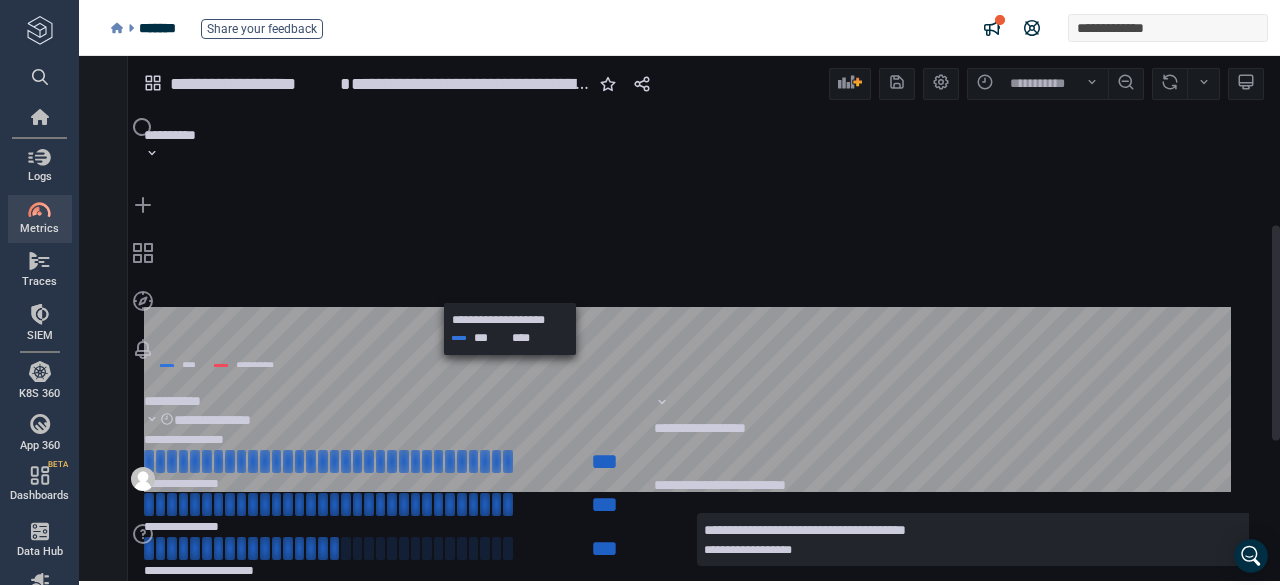 click at bounding box center (657, 573) 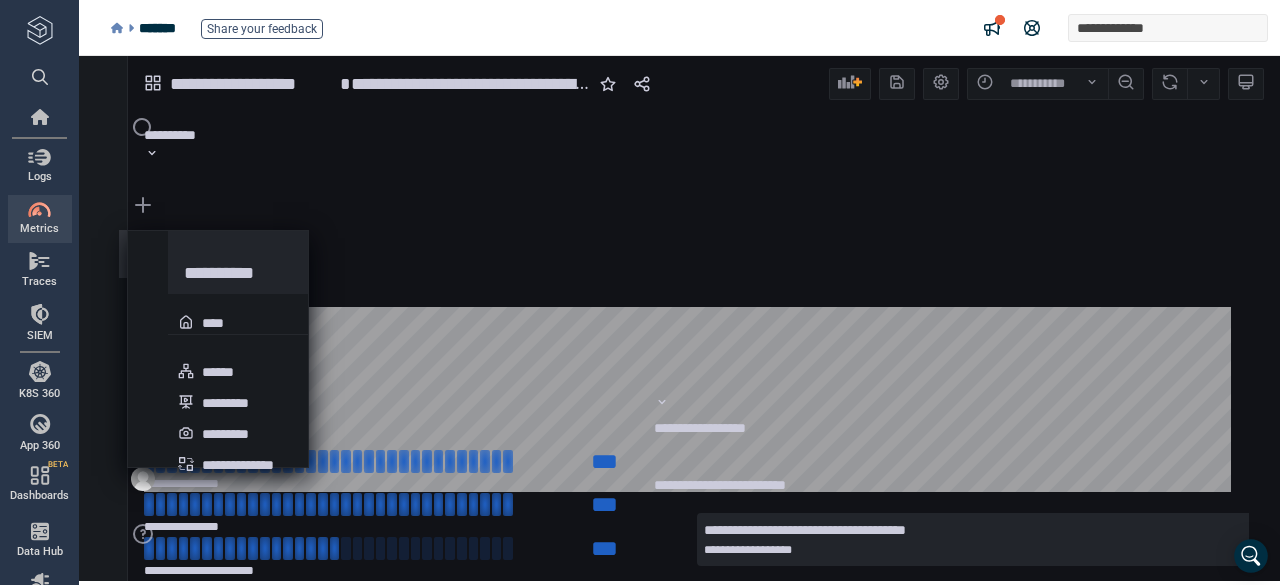 click at bounding box center (143, 254) 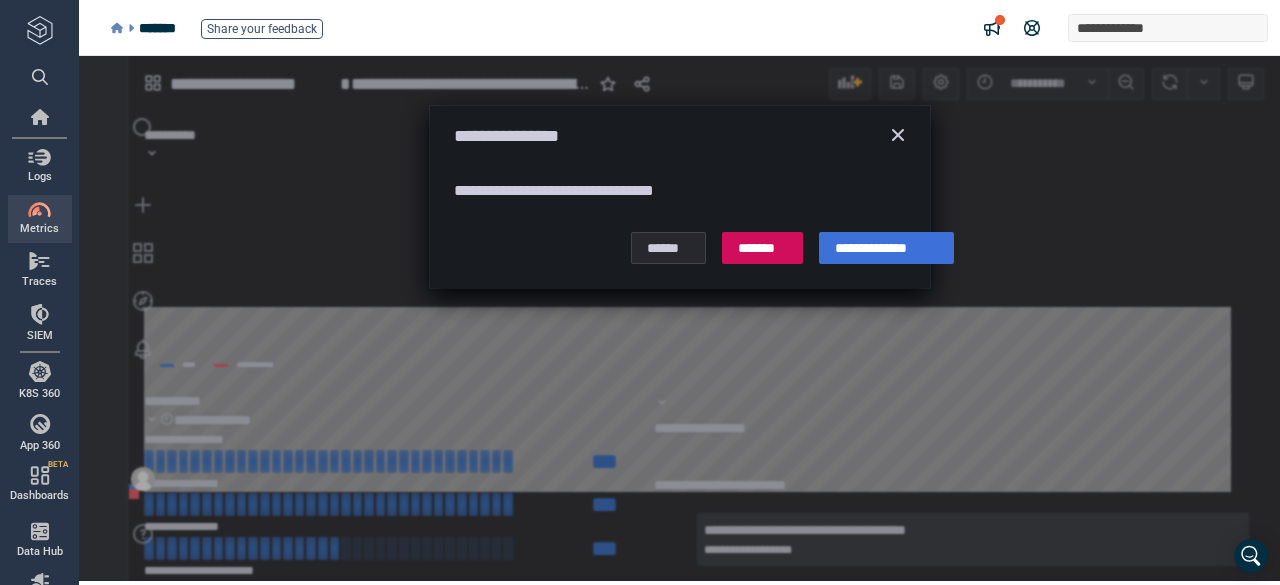 click on "******" at bounding box center [669, 248] 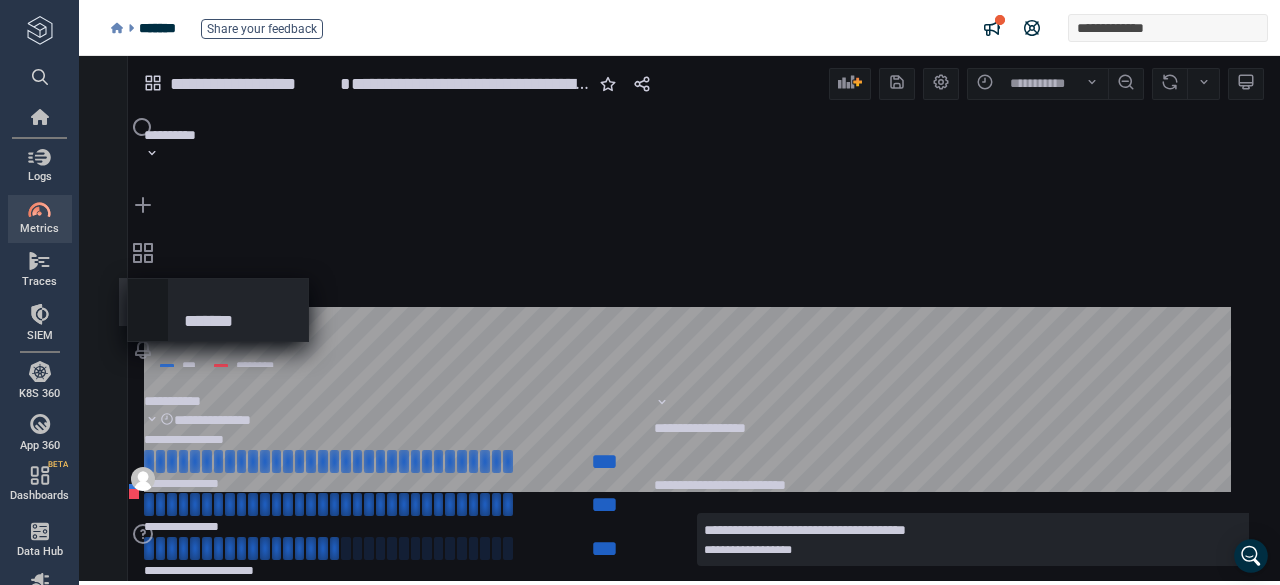 click 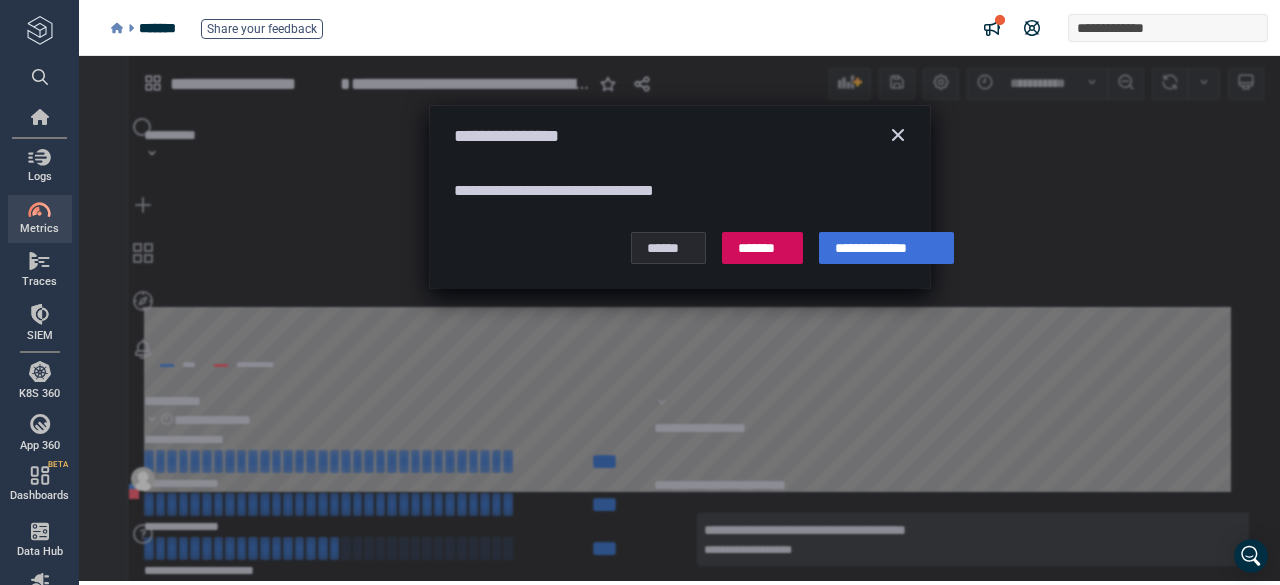 click on "******" at bounding box center (669, 248) 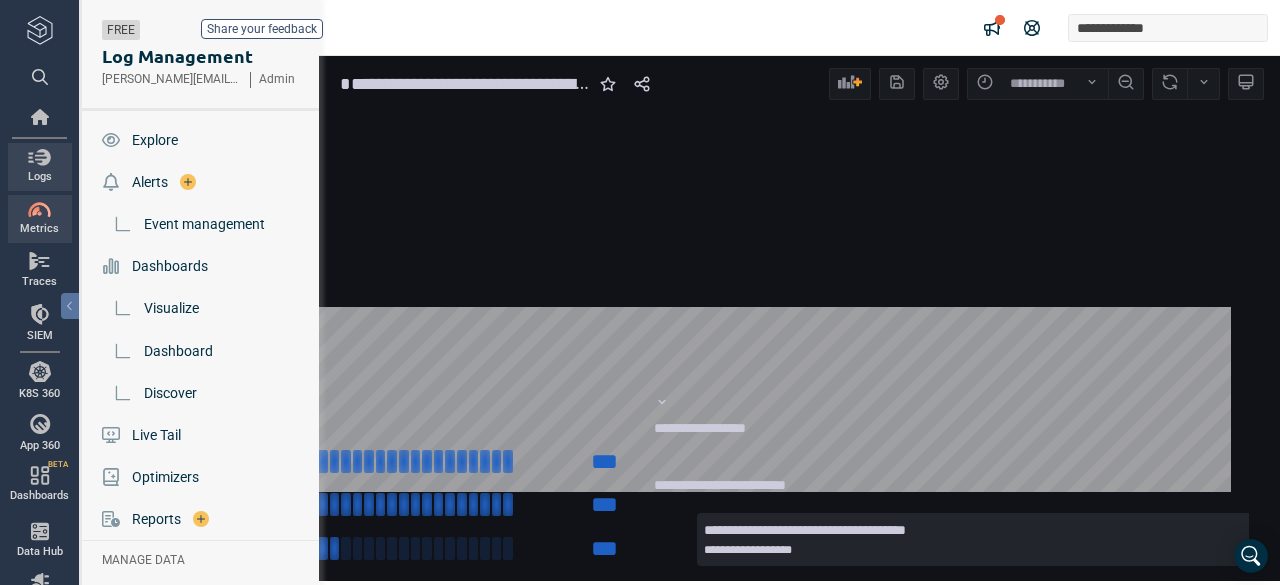 click on "Logs" at bounding box center [40, 167] 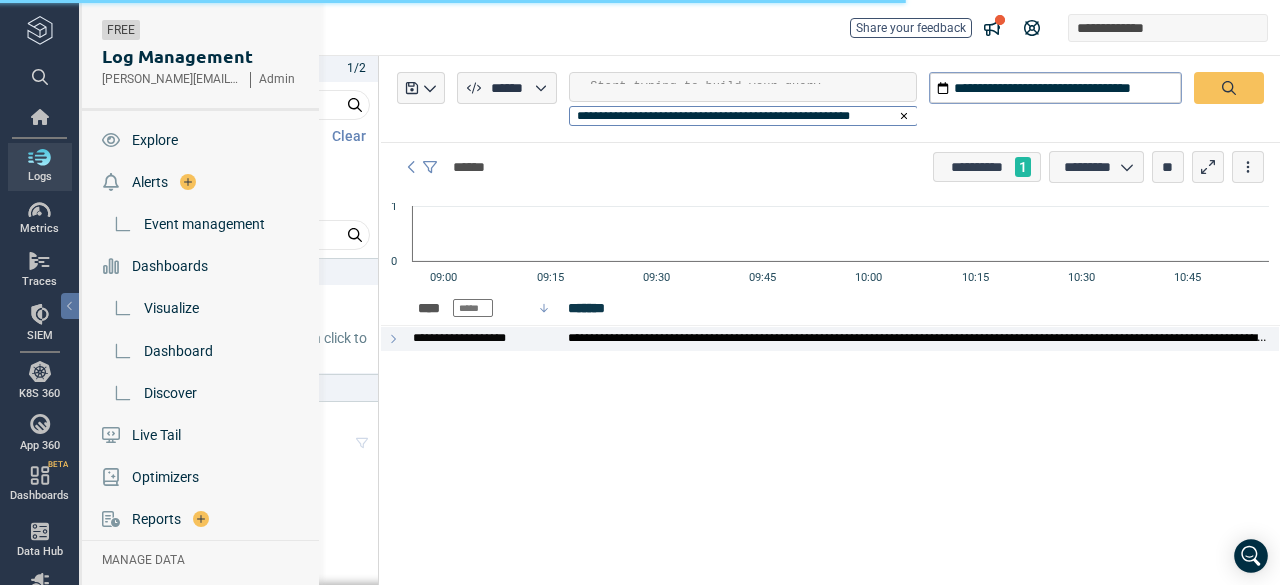 scroll, scrollTop: 0, scrollLeft: 0, axis: both 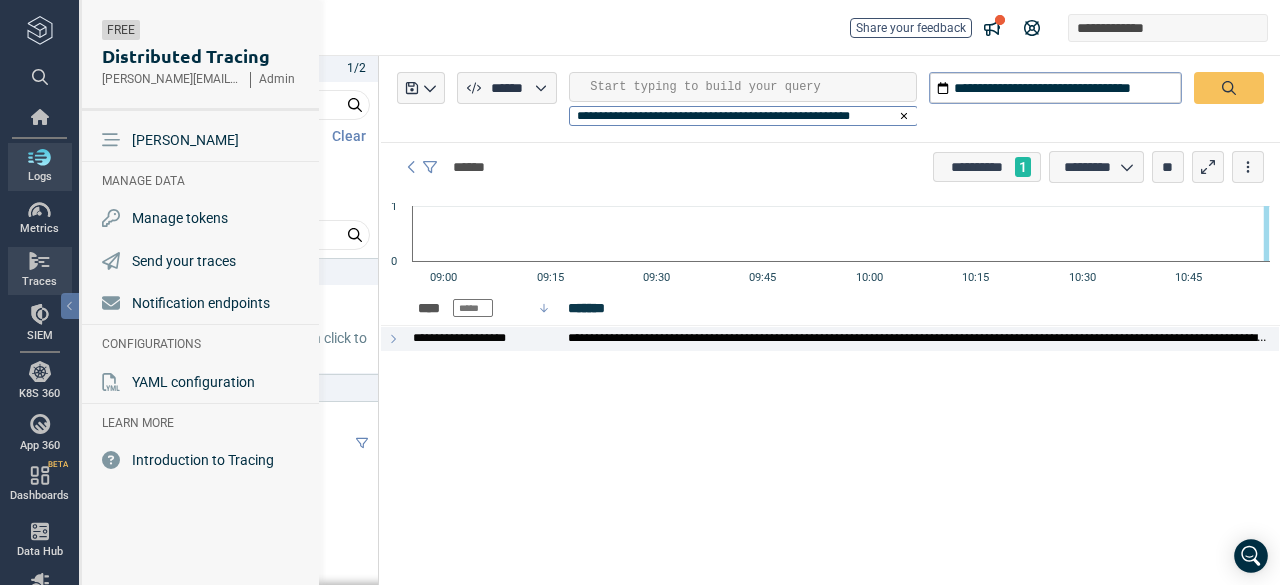 click at bounding box center [39, 261] 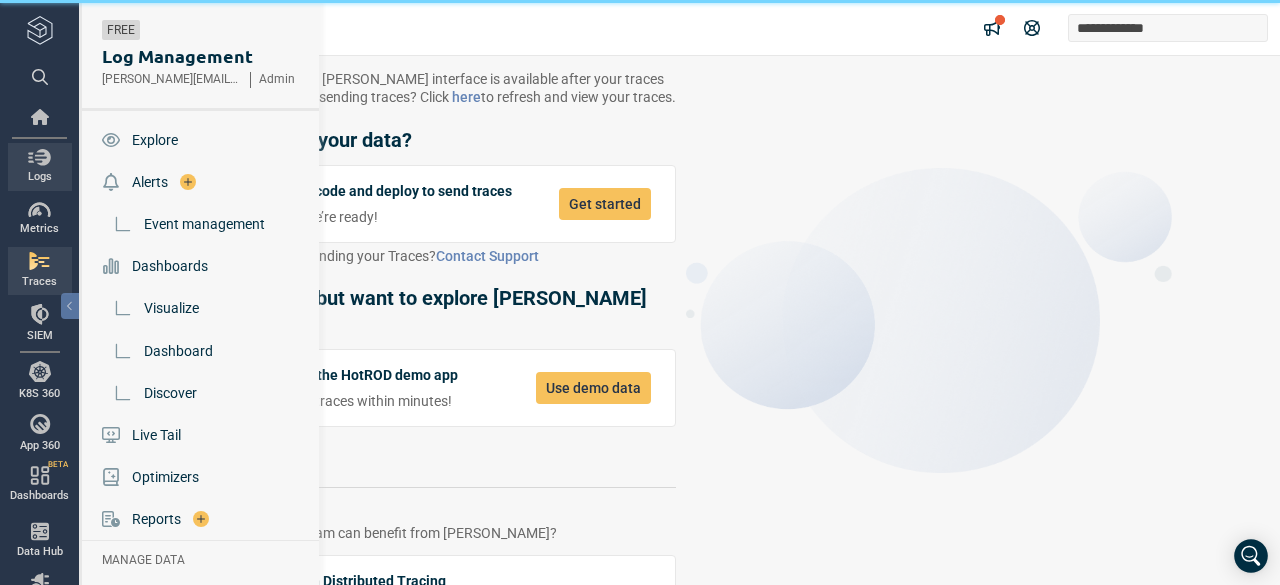 click on "Logs" at bounding box center [40, 177] 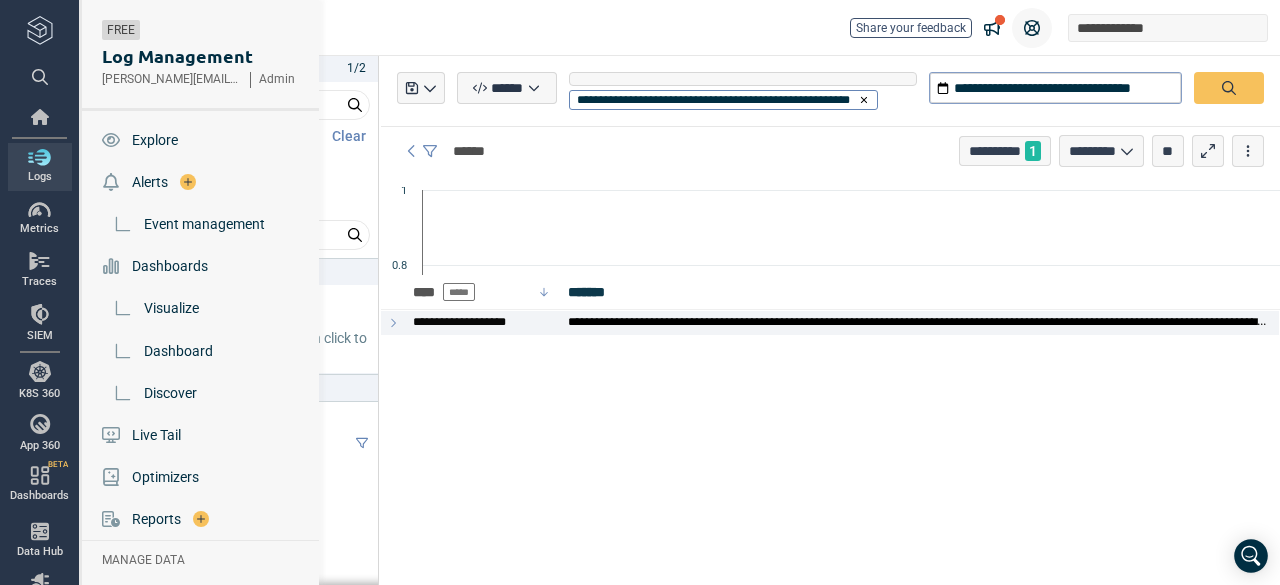 type on "*" 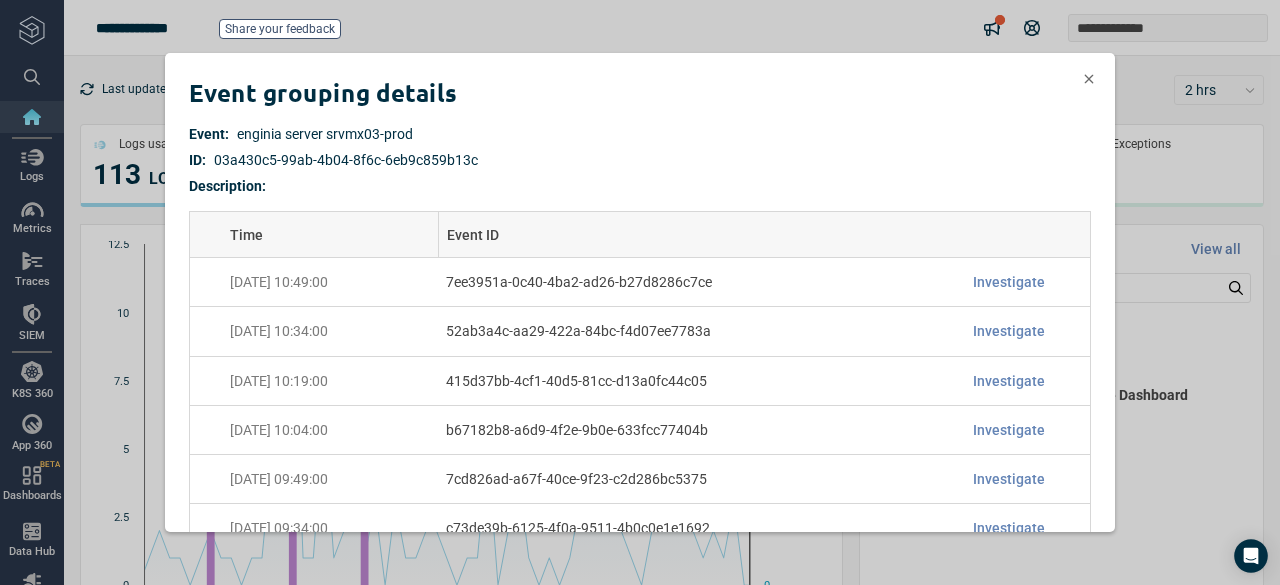 scroll, scrollTop: 0, scrollLeft: 0, axis: both 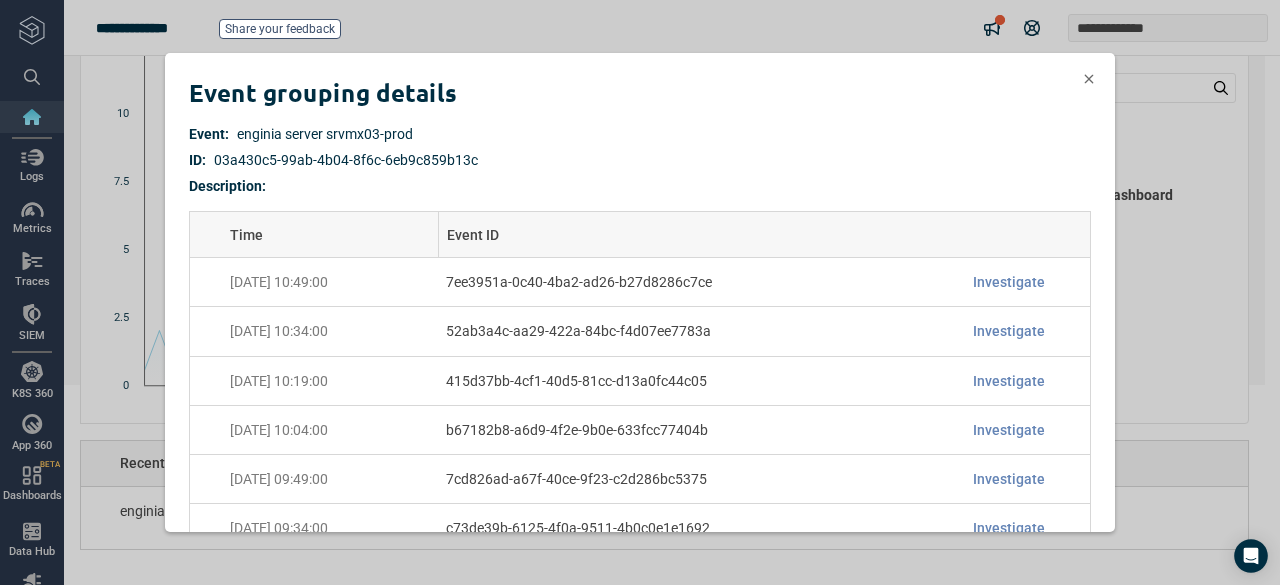 click on "Event grouping details Event: enginia server srvmx03-prod ID: 03a430c5-99ab-4b04-8f6c-6eb9c859b13c Description: Time Event ID [DATE] 10:49:00 7ee3951a-0c40-4ba2-ad26-b27d8286c7ce Investigate [DATE] 10:34:00 52ab3a4c-aa29-422a-84bc-f4d07ee7783a Investigate [DATE] 10:19:00 415d37bb-4cf1-40d5-81cc-d13a0fc44c05 Investigate [DATE] 10:04:00 b67182b8-a6d9-4f2e-9b0e-633fcc77404b Investigate [DATE] 09:49:00 7cd826ad-a67f-40ce-9f23-c2d286bc5375 Investigate [DATE] 09:34:00 c73de39b-6125-4f0a-9511-4b0c0e1e1692 Investigate [DATE] 09:19:00 281a1b7d-7bc3-4a8e-b4ce-a5bc7588f63d Investigate [DATE] 09:04:00 74d9f9f6-99a7-4513-a0c1-2f9bc3c4b4b1 Investigate [DATE] 08:49:00 6c1ae879-5764-45ff-9f20-ed4489ed9ee9 Investigate [DATE] 08:34:00 7b58ac7e-5312-41ed-91ab-276ae9288d12 Investigate [DATE] 08:19:00 cafc4905-f555-48e8-9809-3dfe4a39dd01 Investigate [DATE] 08:04:00 97ceccbb-760b-4d98-b13a-57e075a8796a Investigate [DATE] 07:49:00 d7d5e19b-d8d0-4949-9466-98307cfafec5" at bounding box center (640, 292) 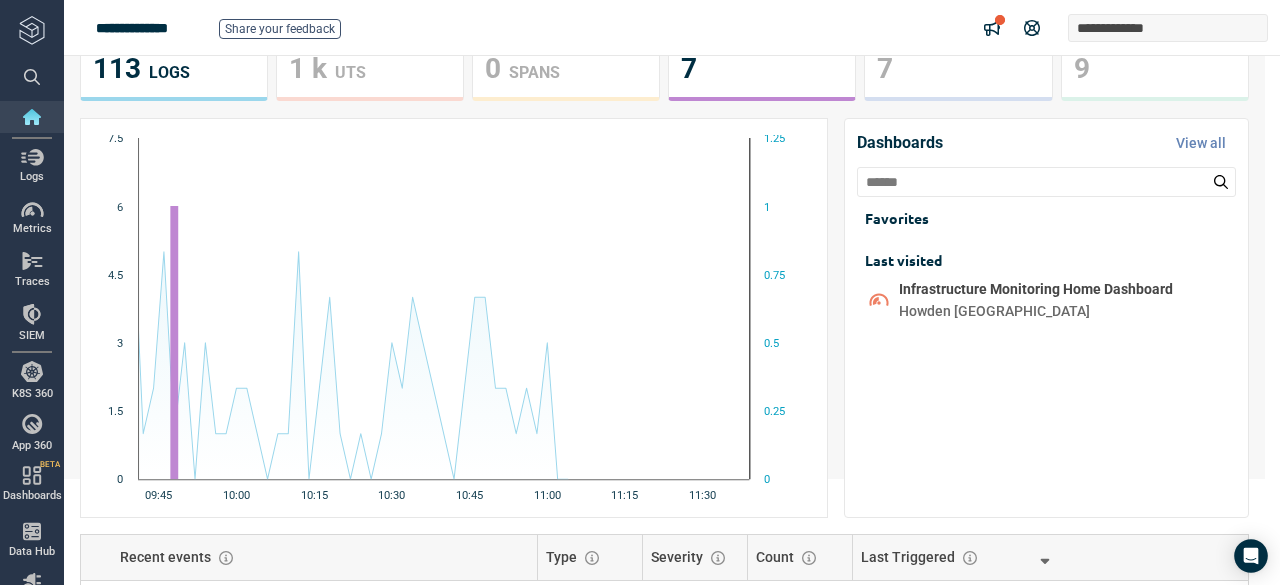 scroll, scrollTop: 0, scrollLeft: 0, axis: both 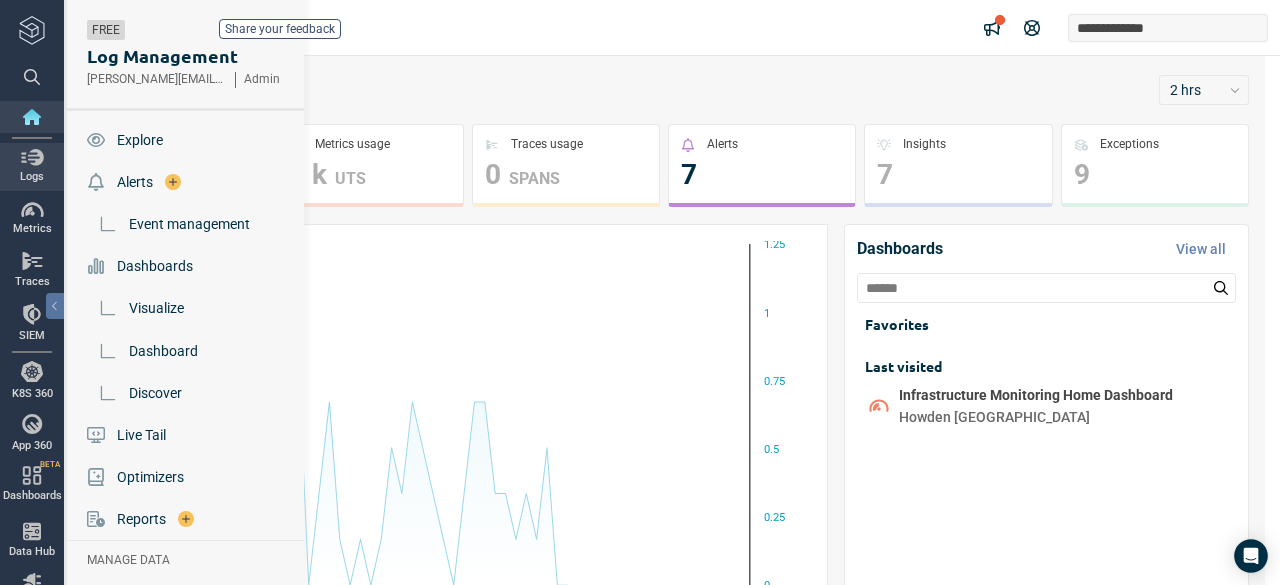 click at bounding box center (32, 157) 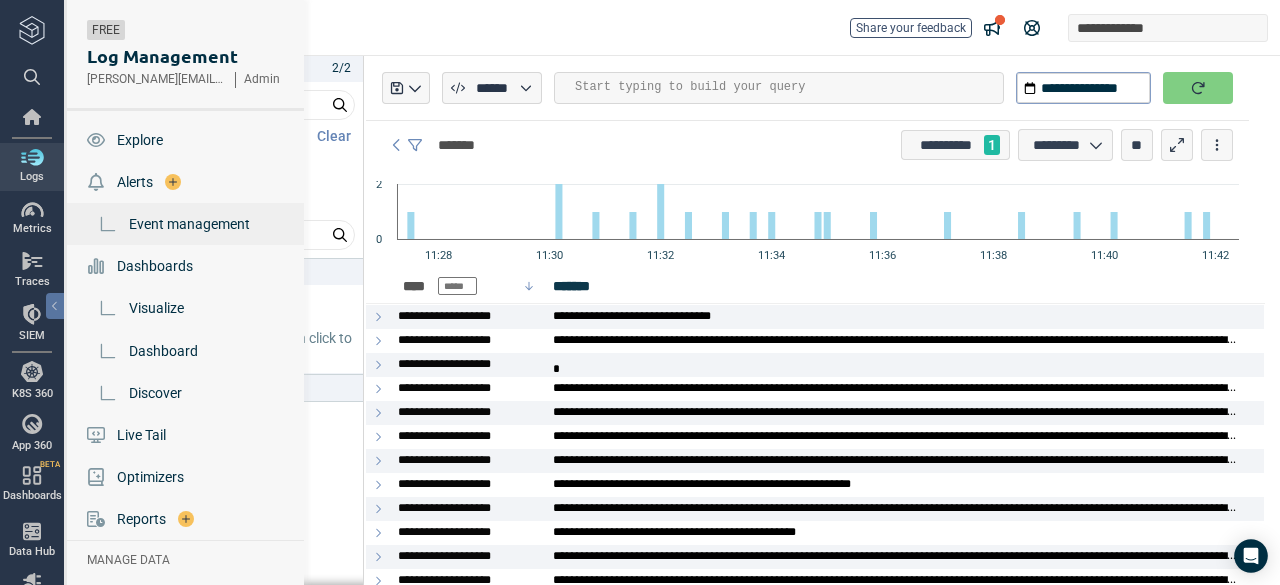 click on "Event management" at bounding box center (189, 224) 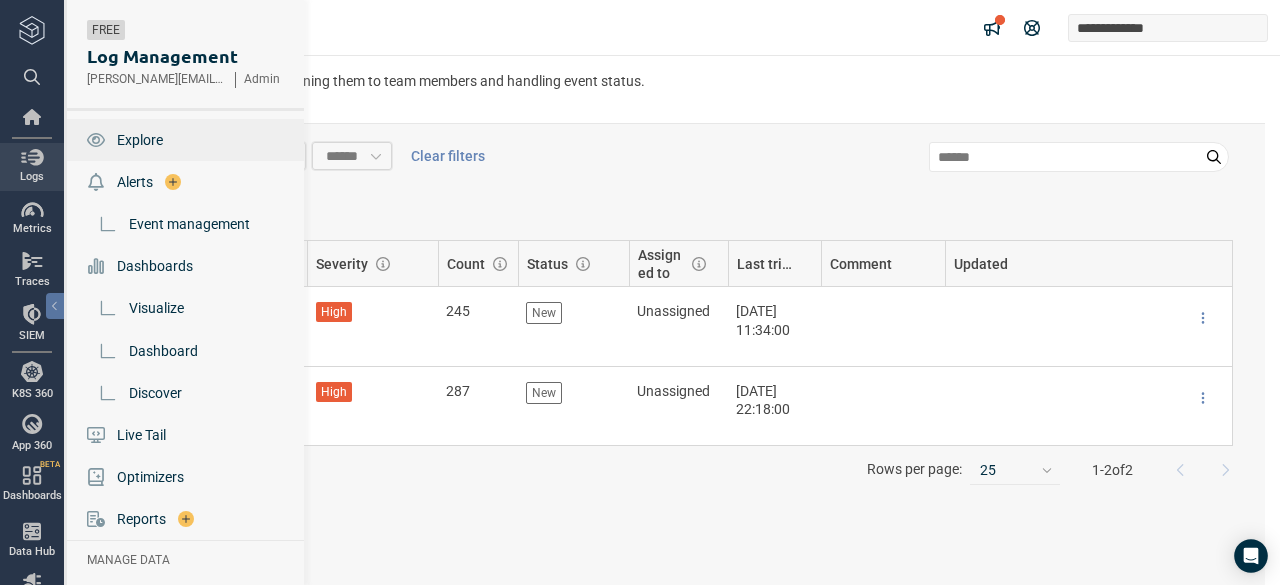 click on "Explore" at bounding box center [140, 140] 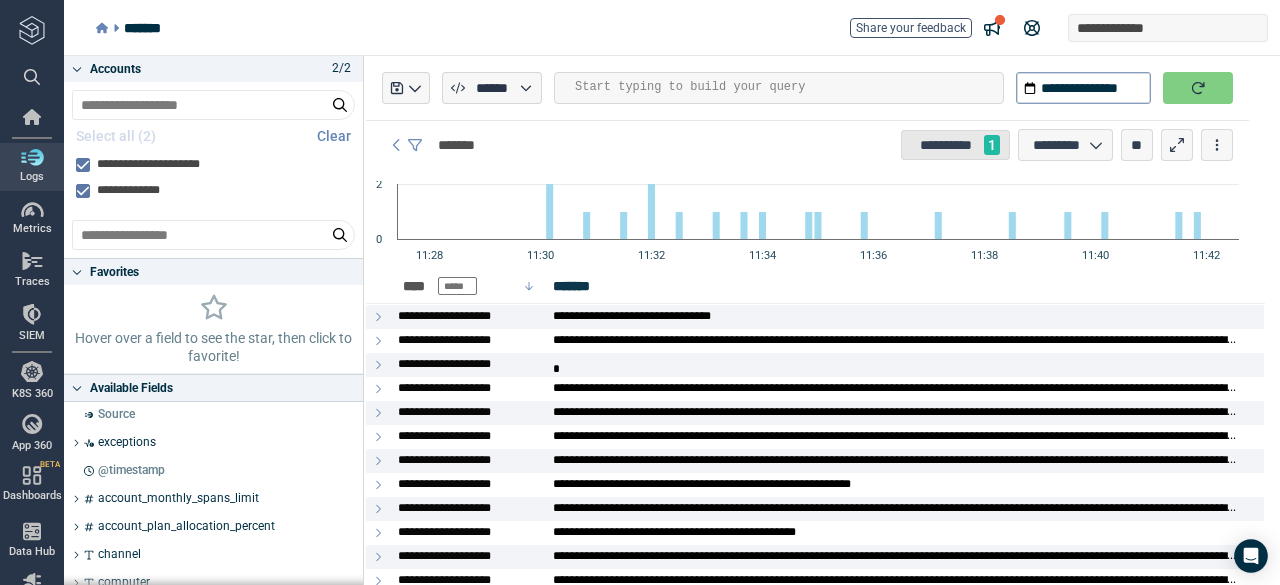 click on "**********" at bounding box center [955, 145] 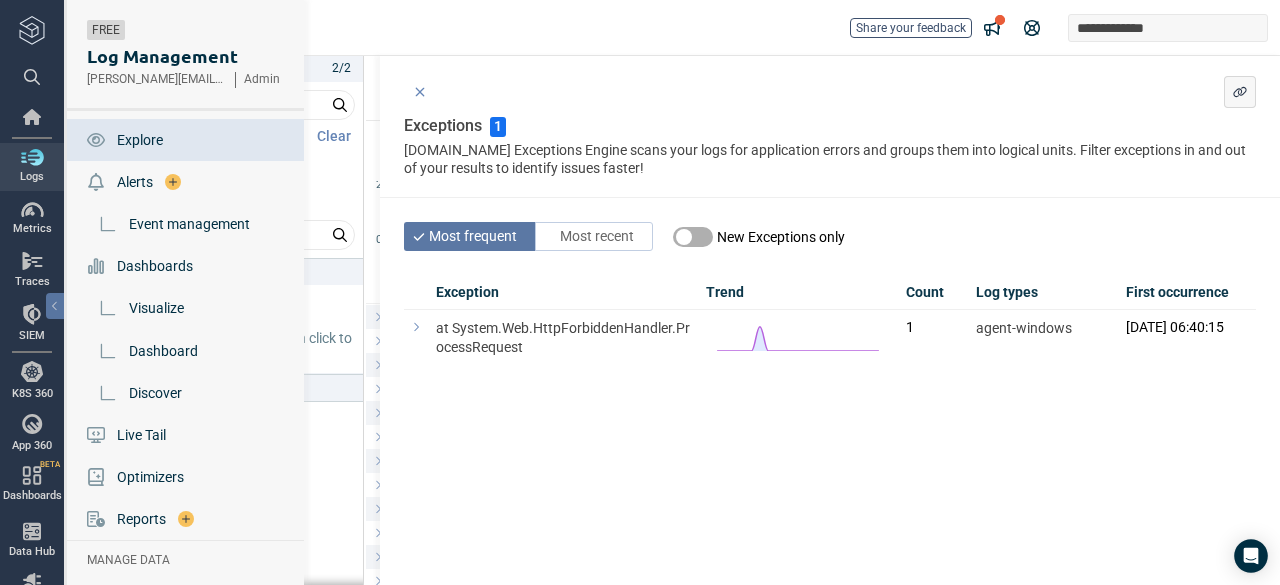 click on "Logs" at bounding box center (32, 167) 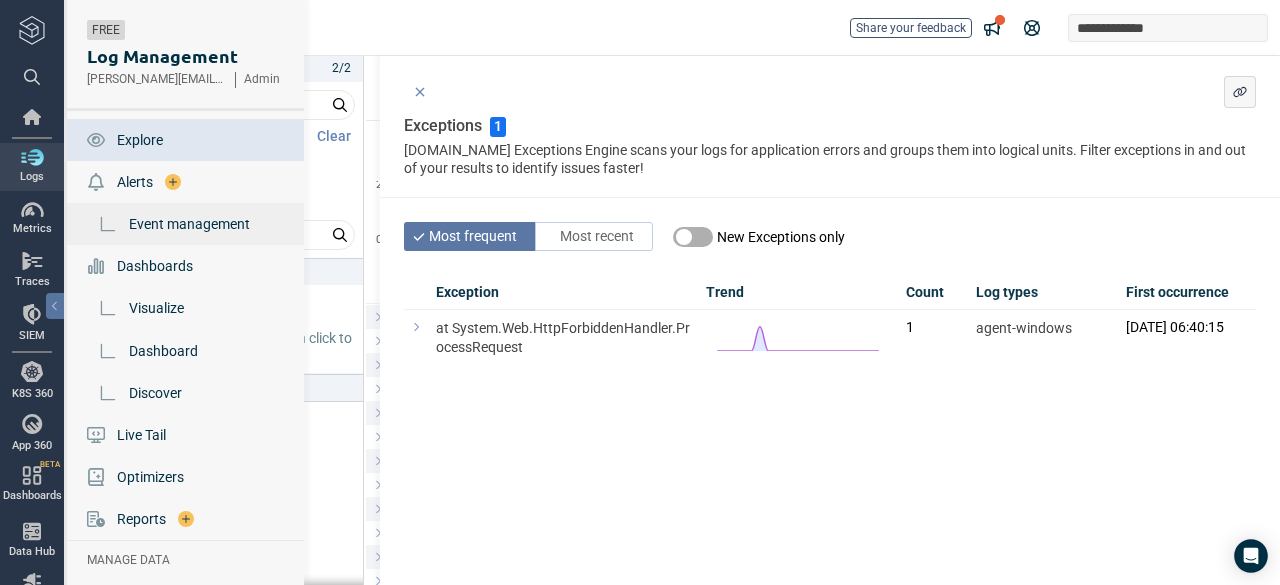 click on "Event management" at bounding box center [189, 224] 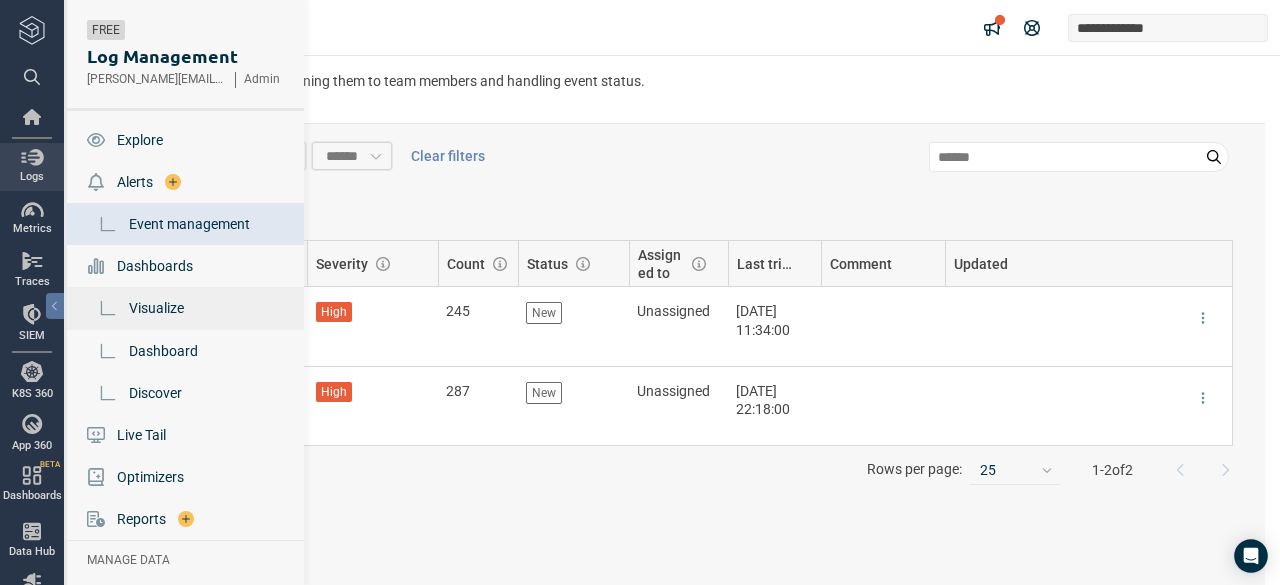 click on "Visualize" at bounding box center [156, 308] 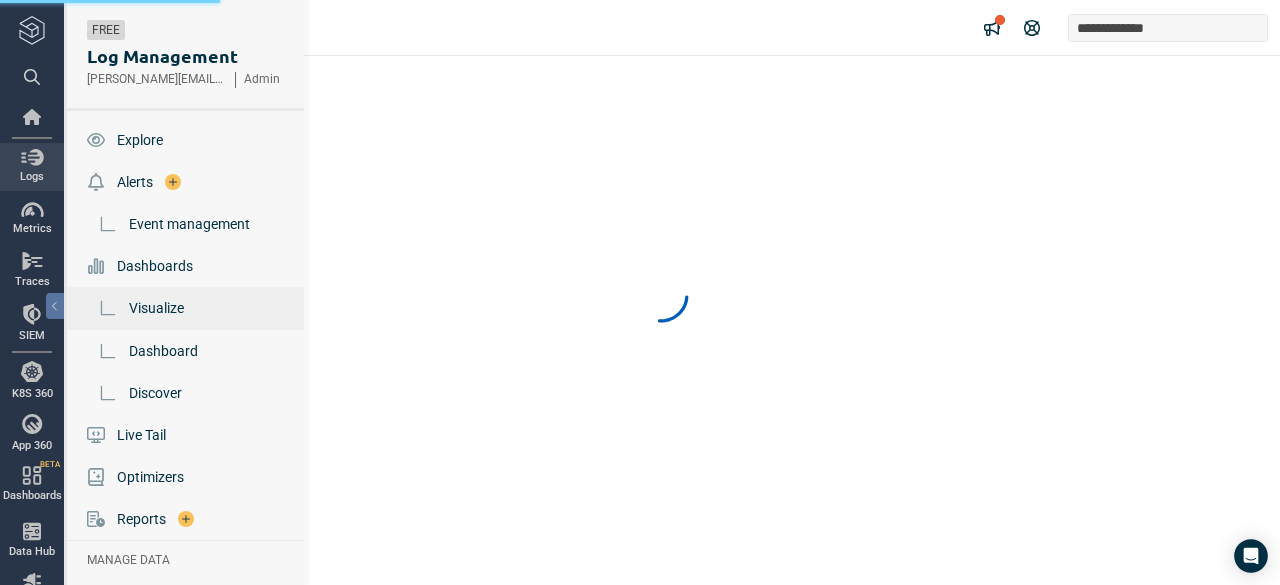 scroll, scrollTop: 0, scrollLeft: 0, axis: both 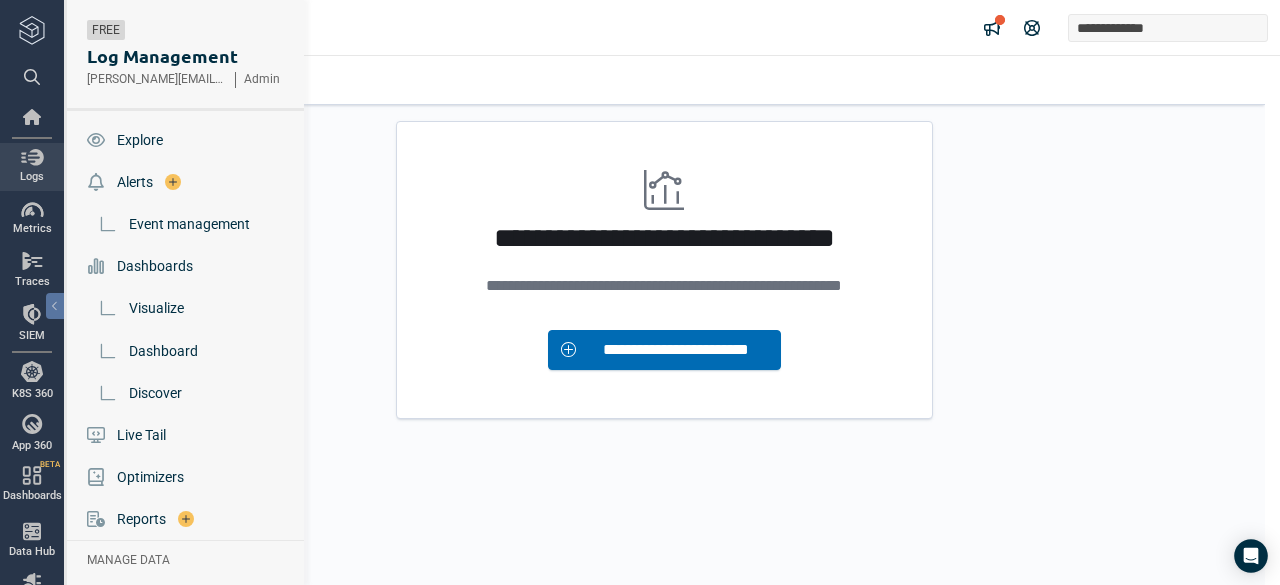 click on "Logs" at bounding box center [32, 166] 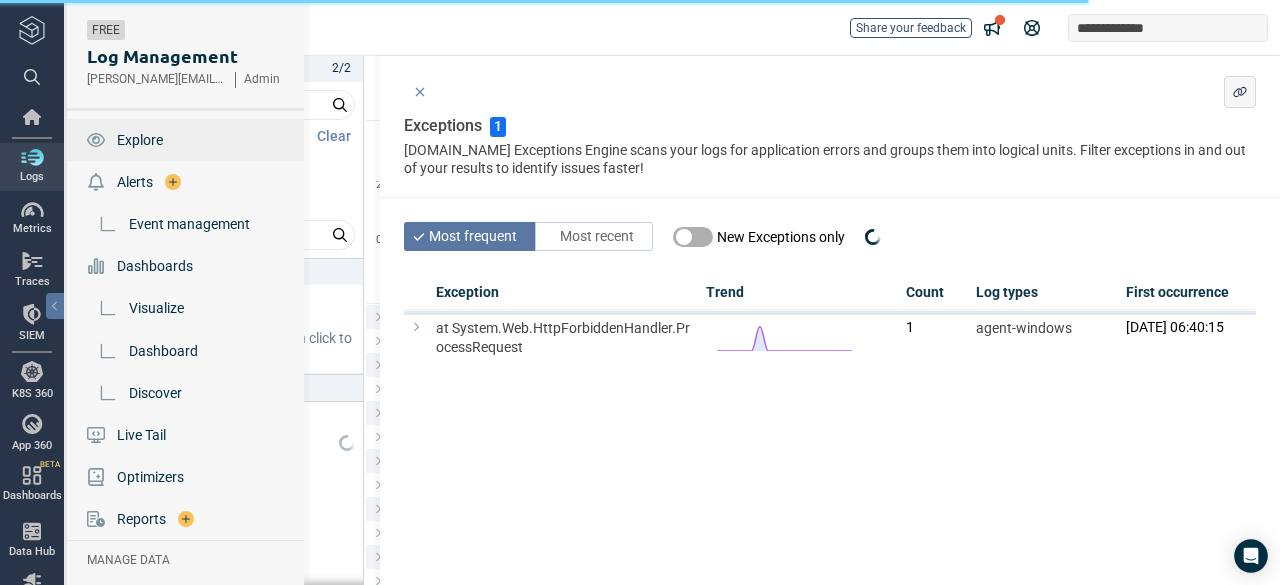 click on "Explore" at bounding box center (140, 140) 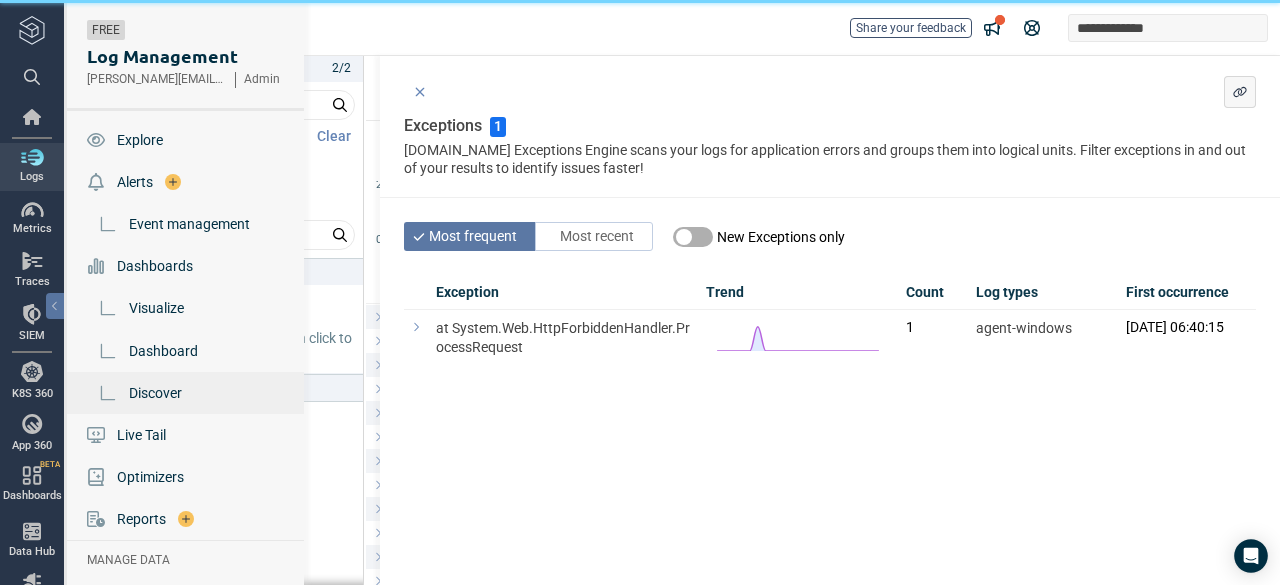 scroll, scrollTop: 38, scrollLeft: 0, axis: vertical 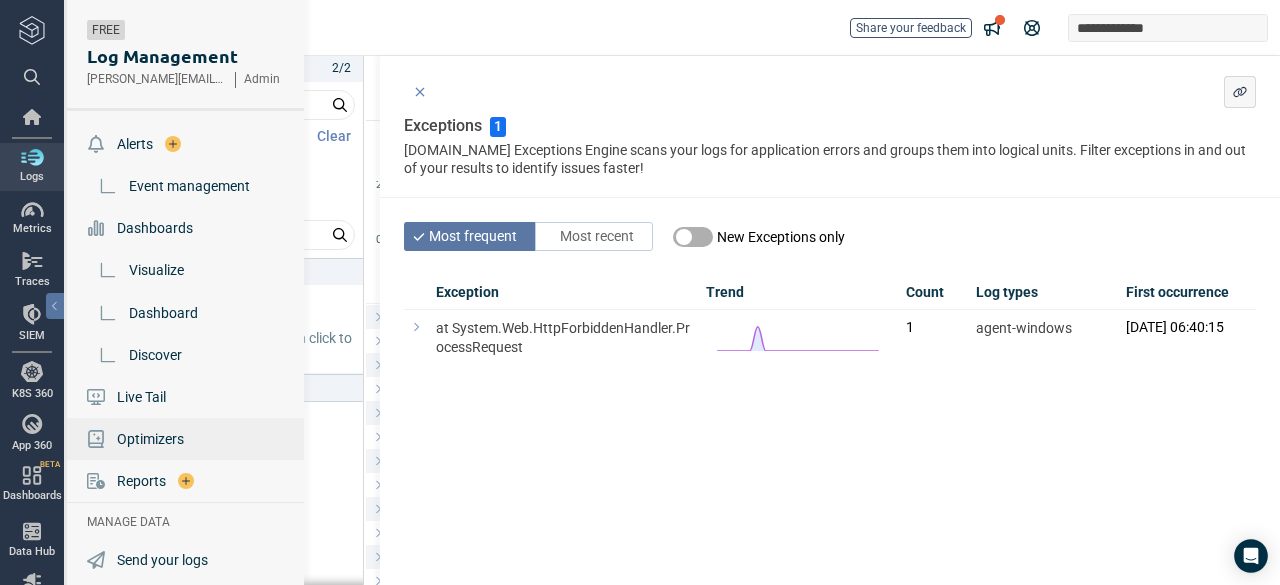 click on "Optimizers" at bounding box center [187, 439] 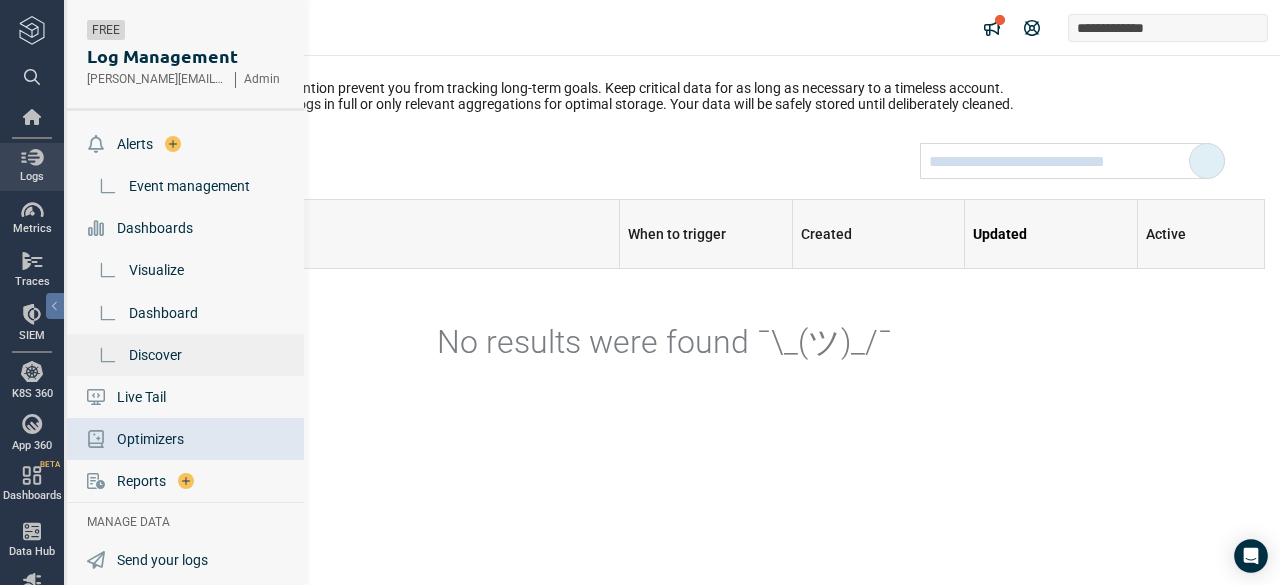 click on "Discover" at bounding box center (187, 355) 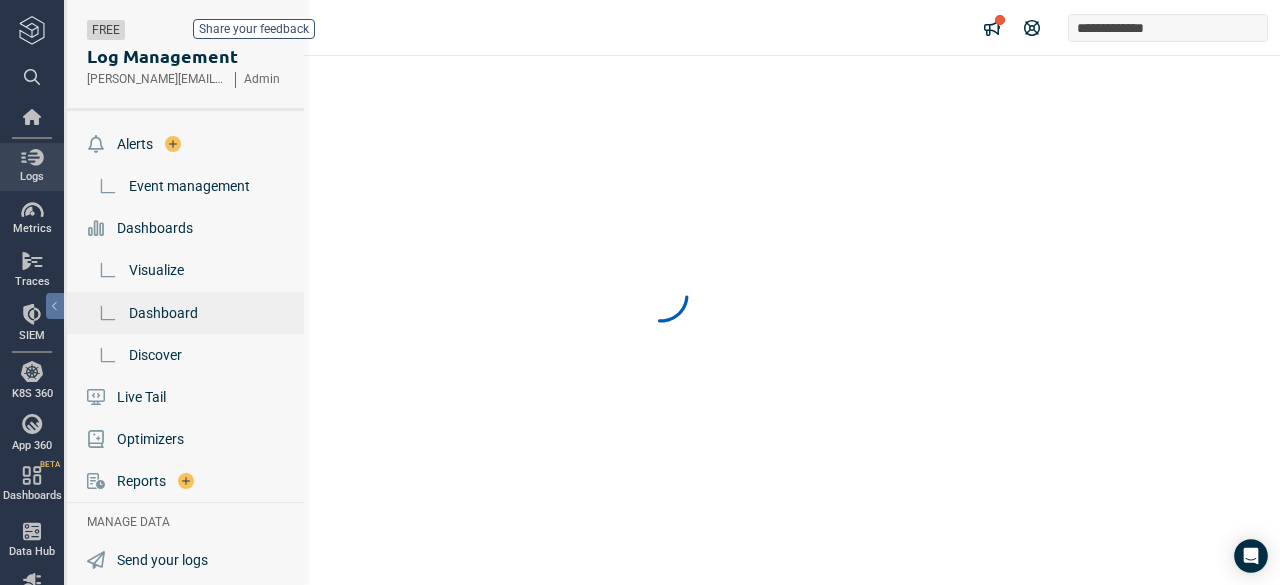 scroll, scrollTop: 0, scrollLeft: 0, axis: both 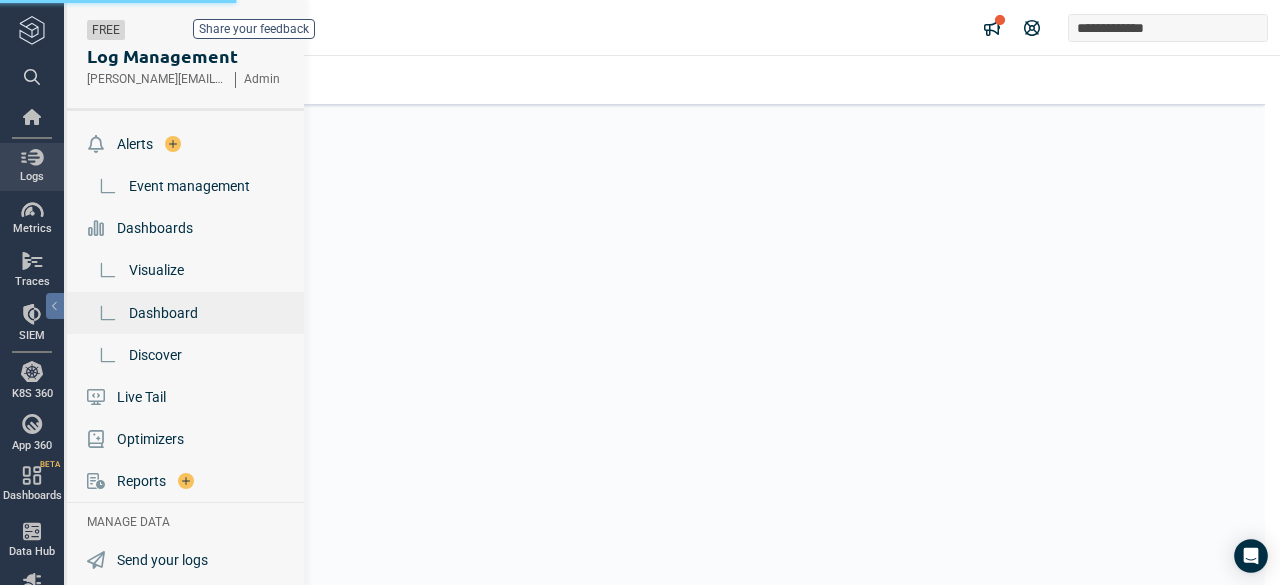 click on "Dashboard" at bounding box center [163, 313] 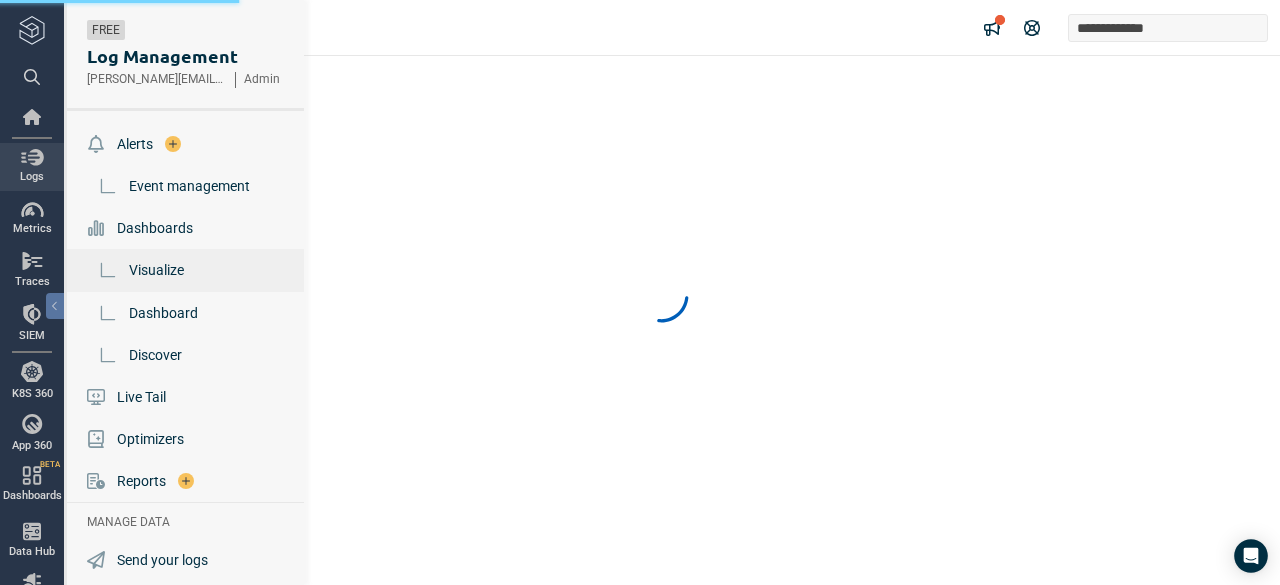 scroll, scrollTop: 0, scrollLeft: 0, axis: both 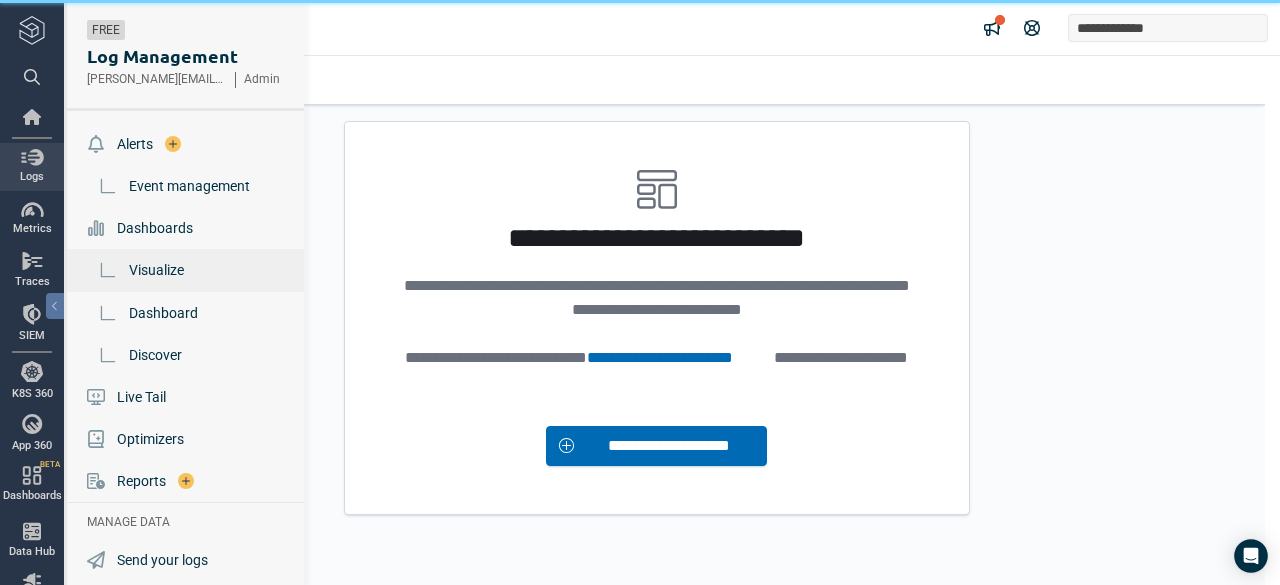 click on "Visualize" at bounding box center (156, 270) 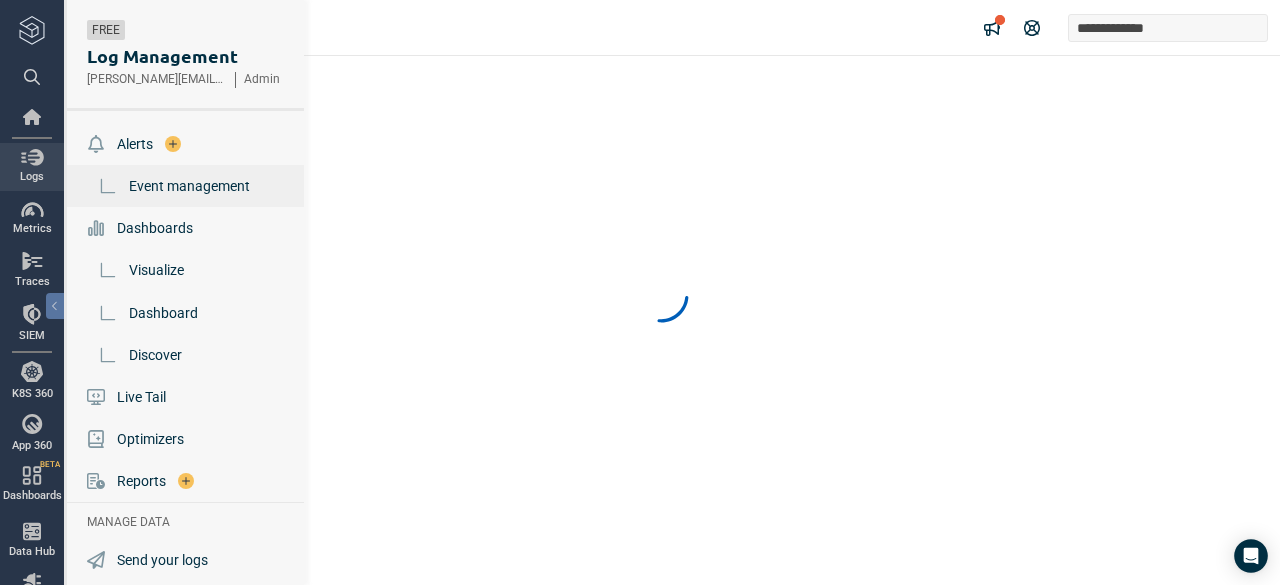 scroll, scrollTop: 0, scrollLeft: 0, axis: both 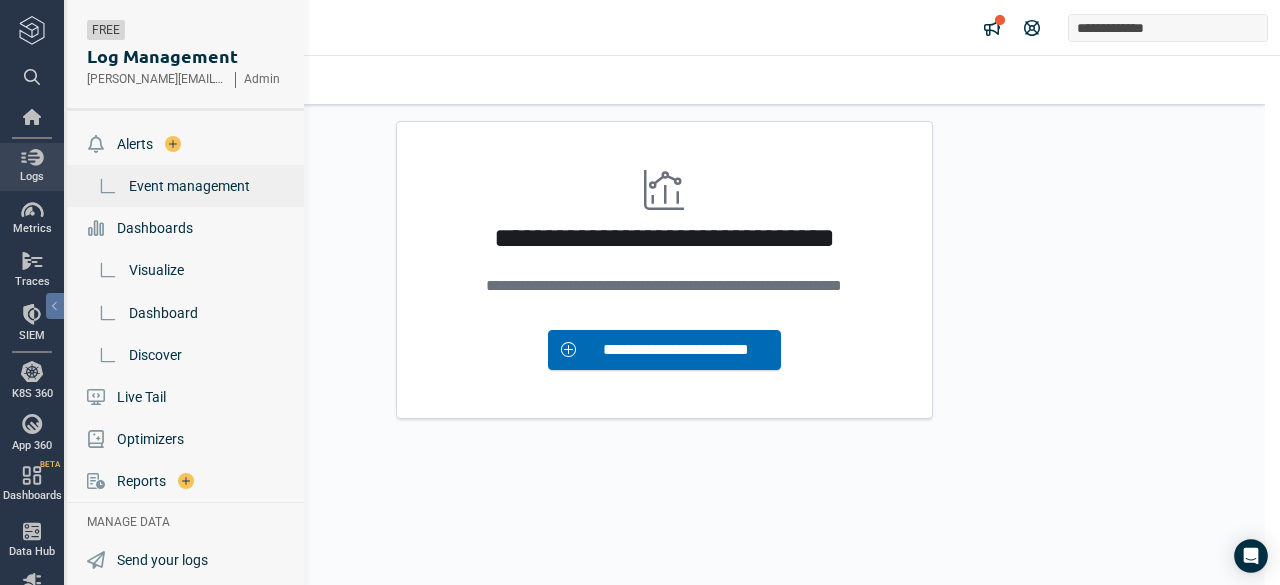 click on "Event management" at bounding box center [187, 186] 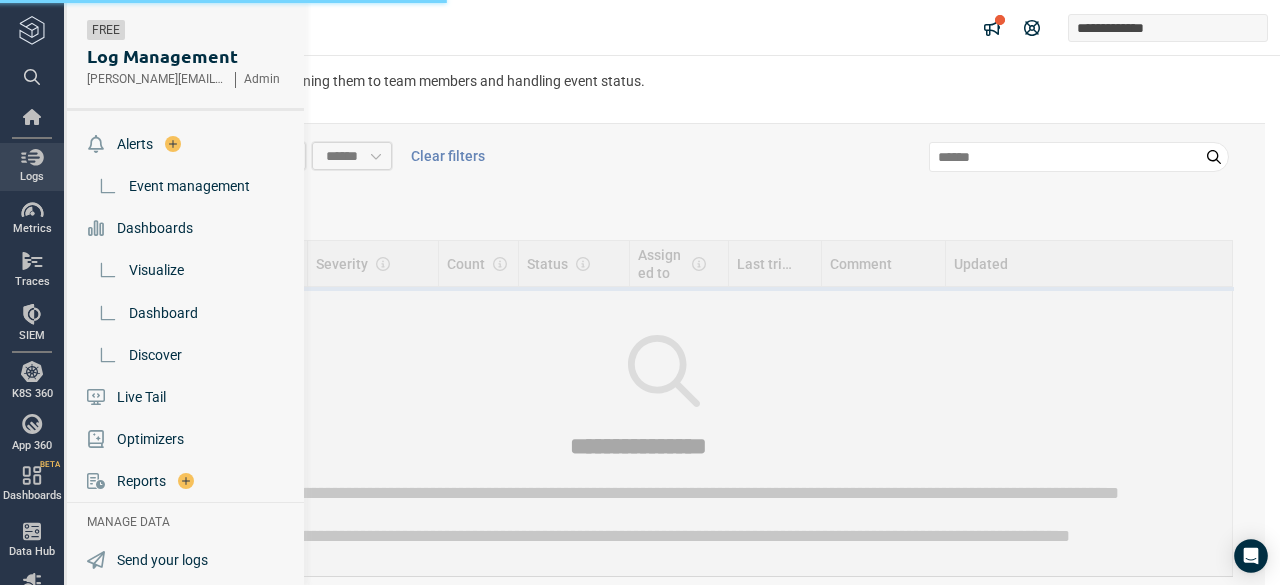 scroll, scrollTop: 0, scrollLeft: 0, axis: both 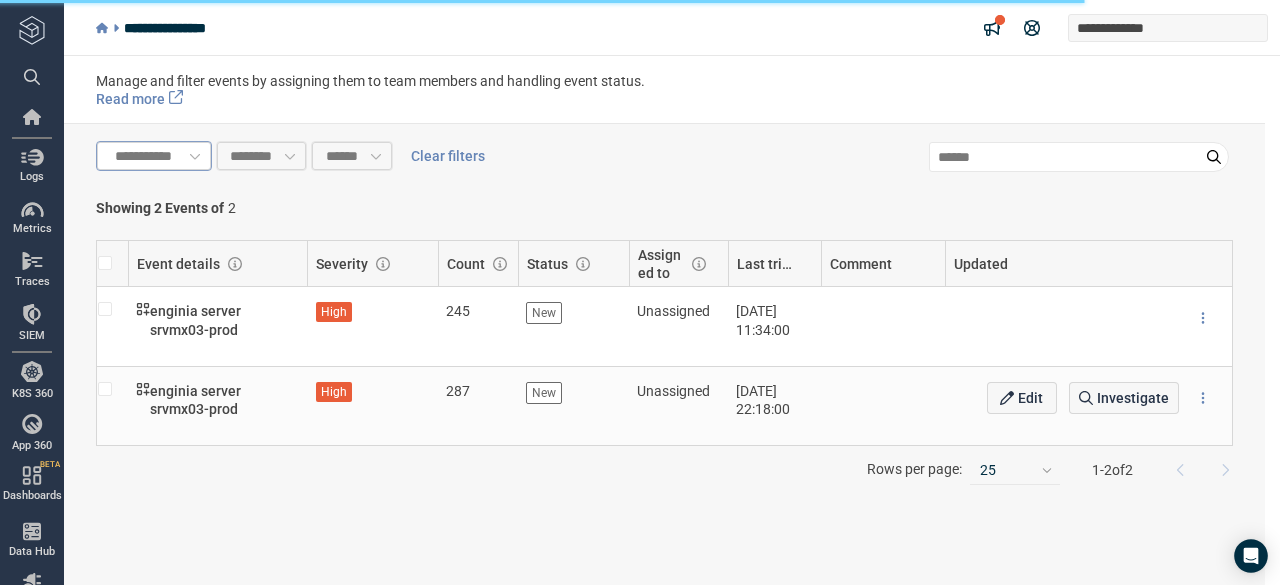 type on "*" 